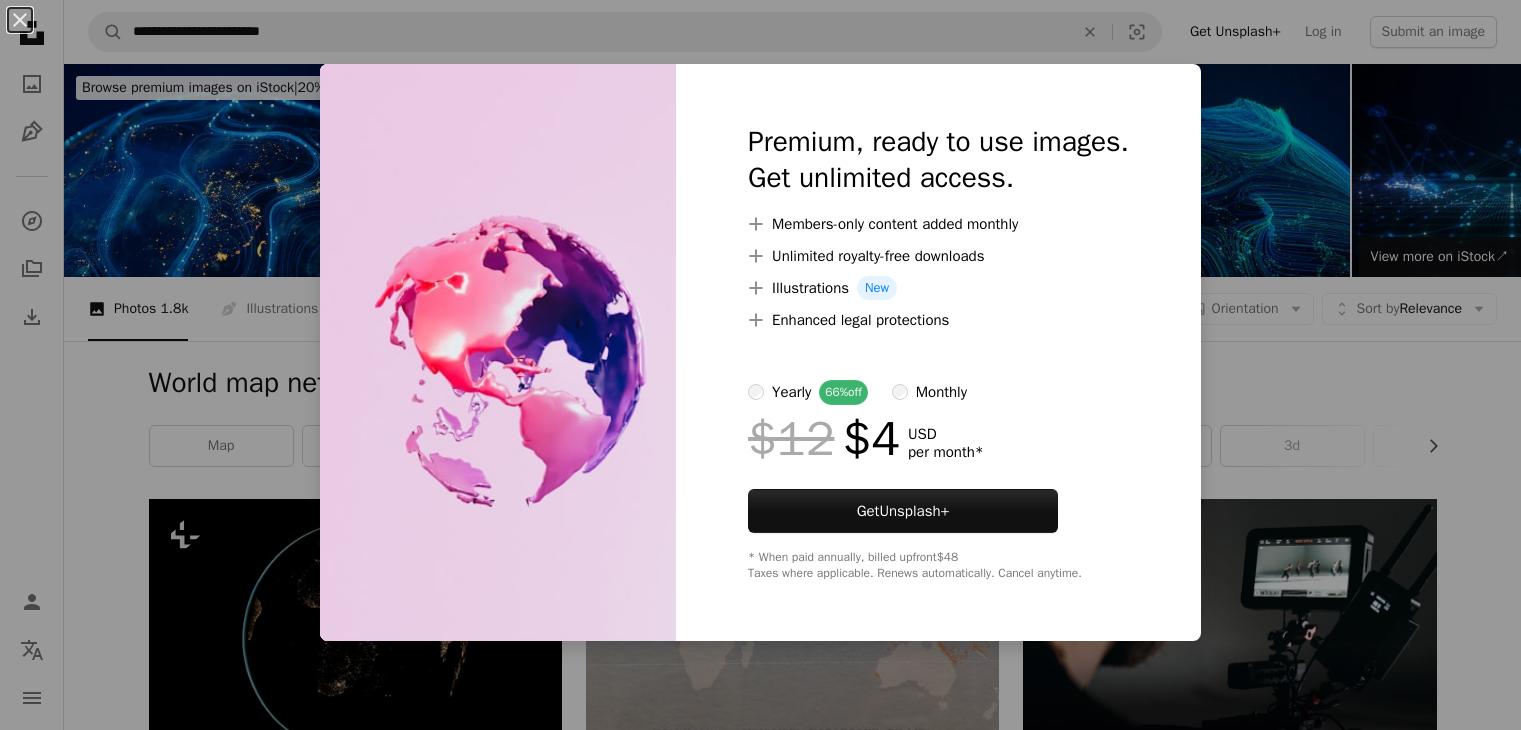 scroll, scrollTop: 1800, scrollLeft: 0, axis: vertical 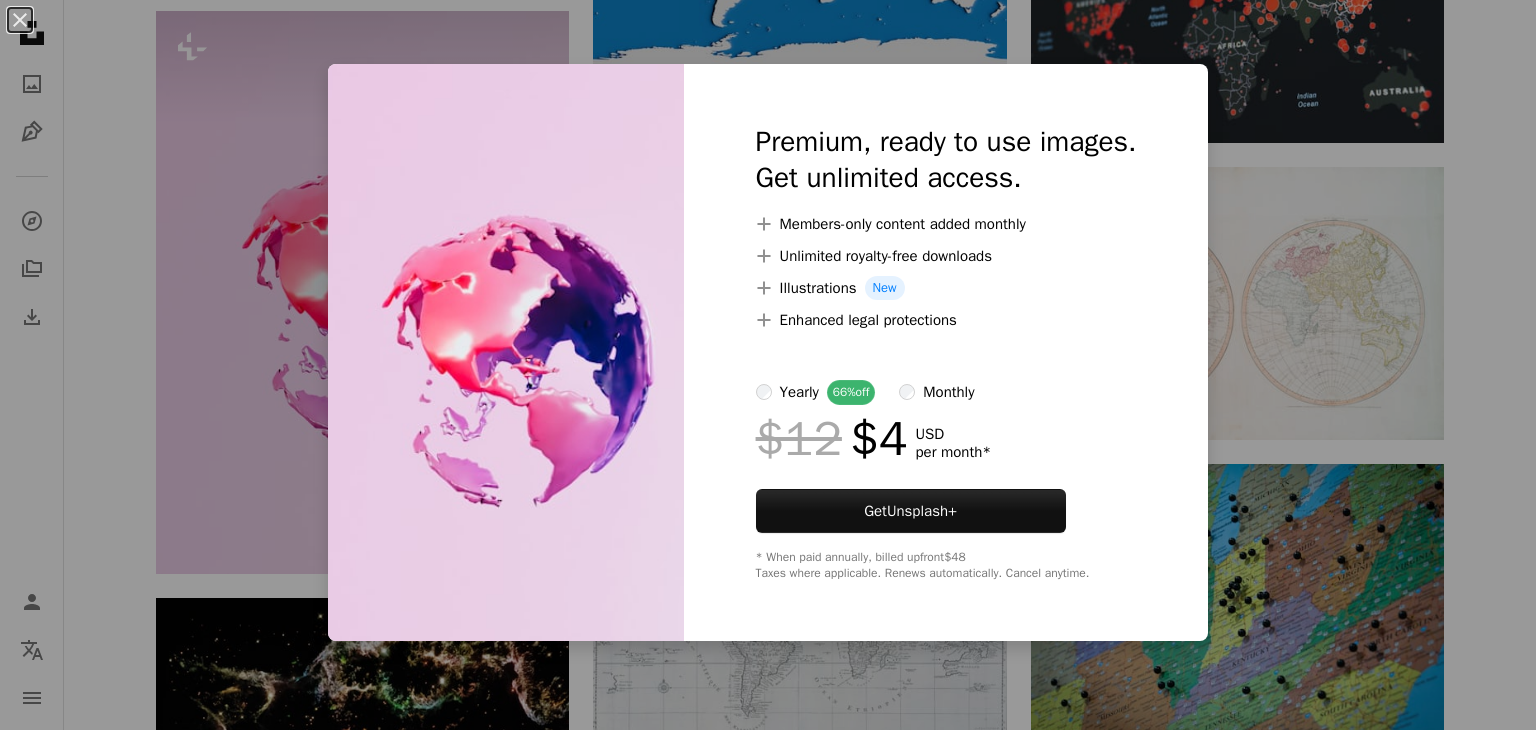 click on "An X shape Premium, ready to use images. Get unlimited access. A plus sign Members-only content added monthly A plus sign Unlimited royalty-free downloads A plus sign Illustrations  New A plus sign Enhanced legal protections yearly 66%  off monthly $12   $4 USD per month * Get  Unsplash+ * When paid annually, billed upfront  $48 Taxes where applicable. Renews automatically. Cancel anytime." at bounding box center [768, 365] 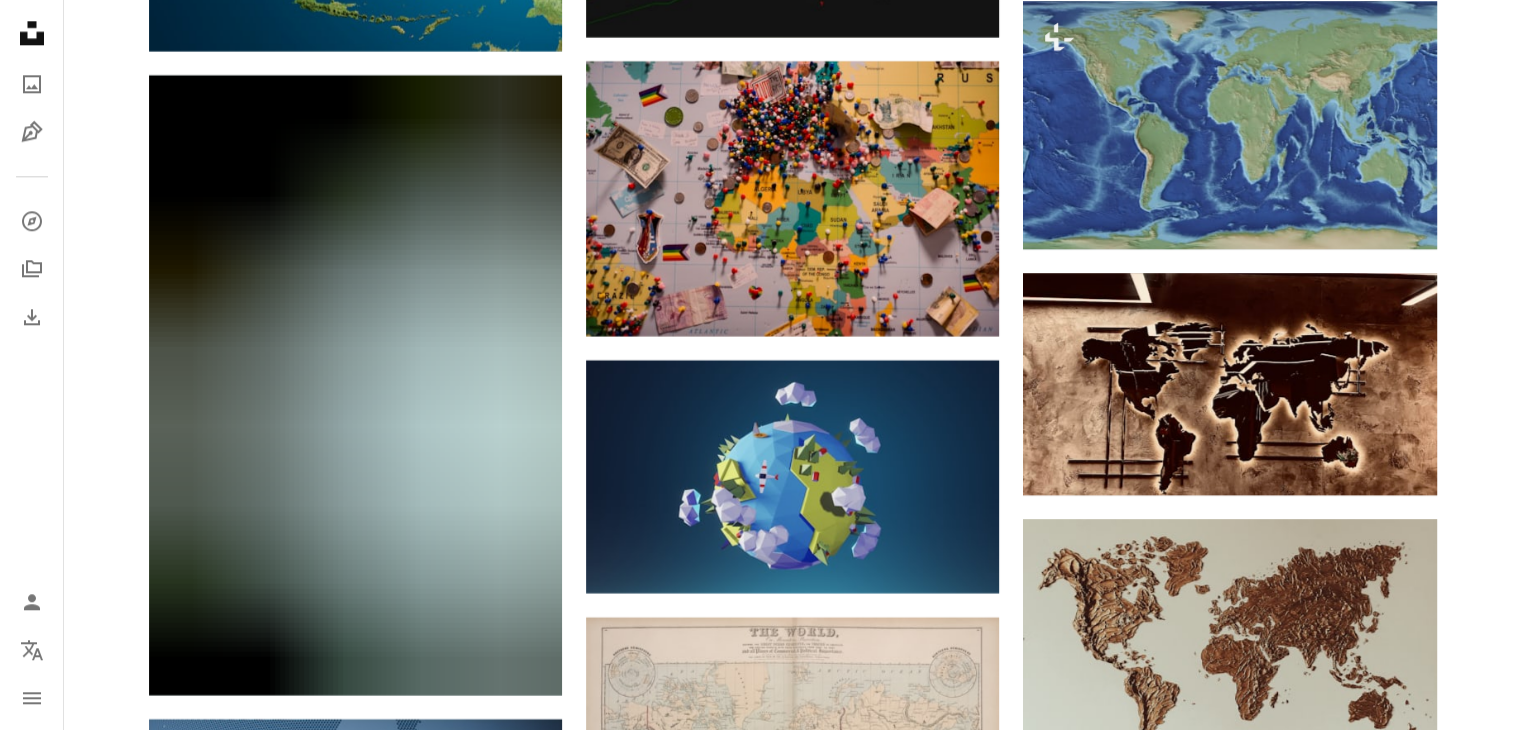 scroll, scrollTop: 10500, scrollLeft: 0, axis: vertical 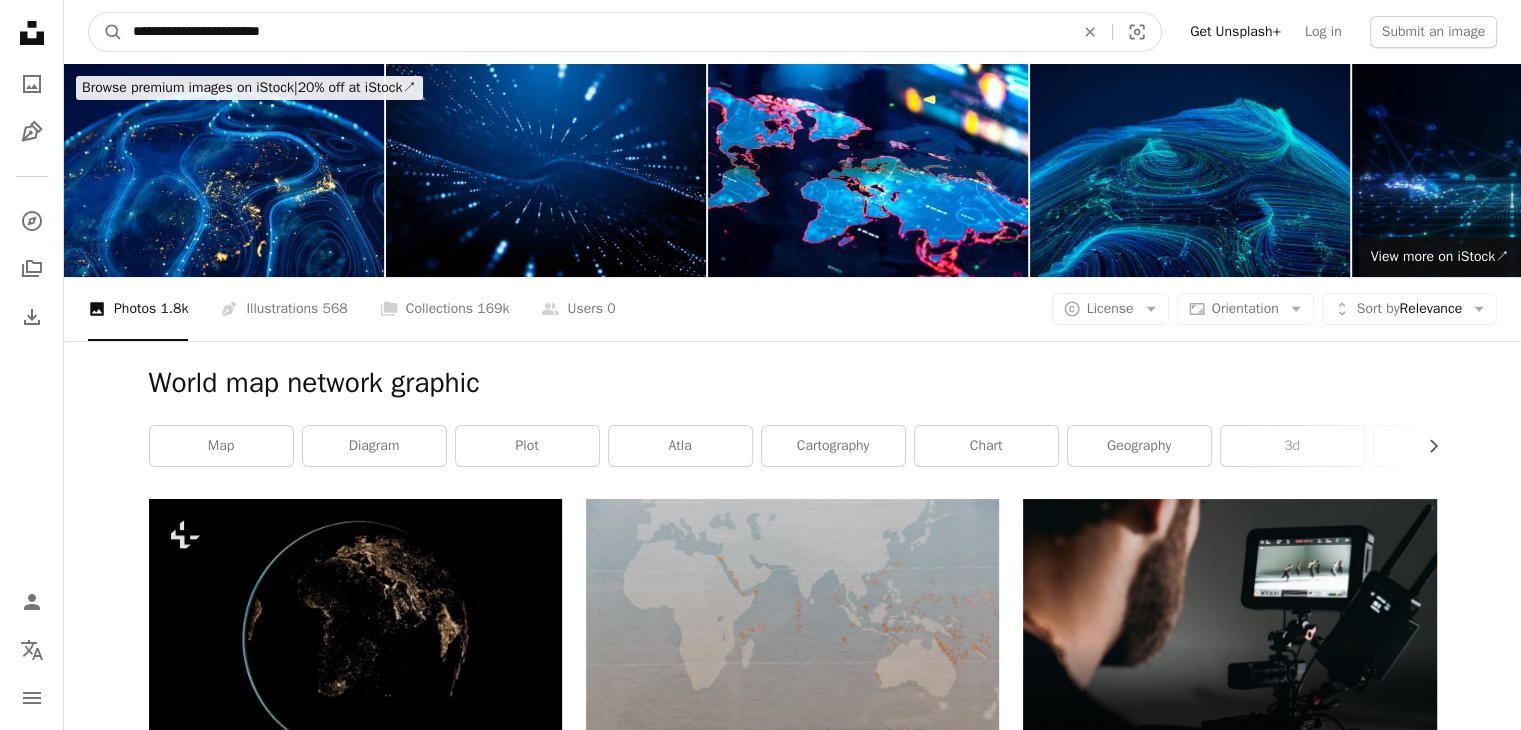 drag, startPoint x: 277, startPoint y: 39, endPoint x: 0, endPoint y: 39, distance: 277 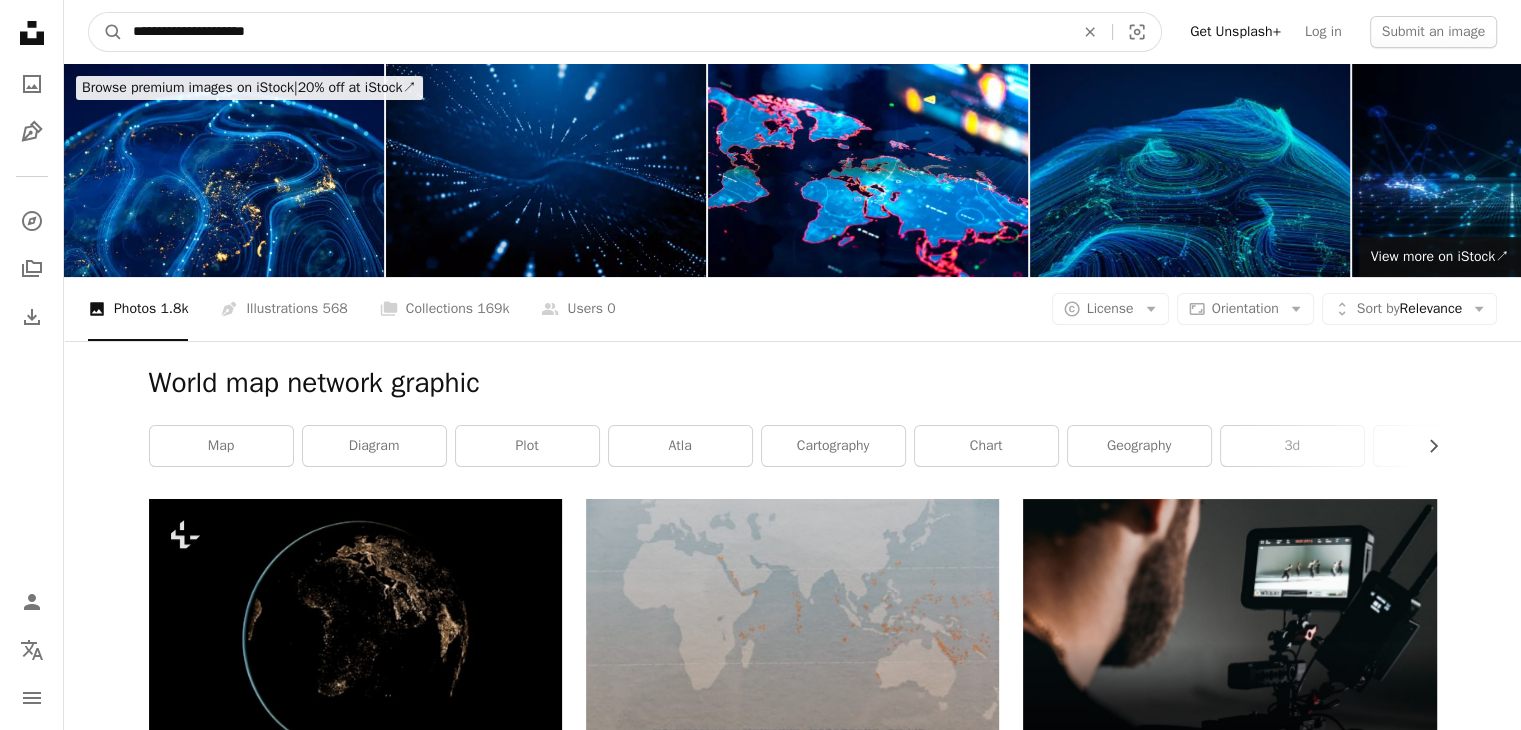 type on "**********" 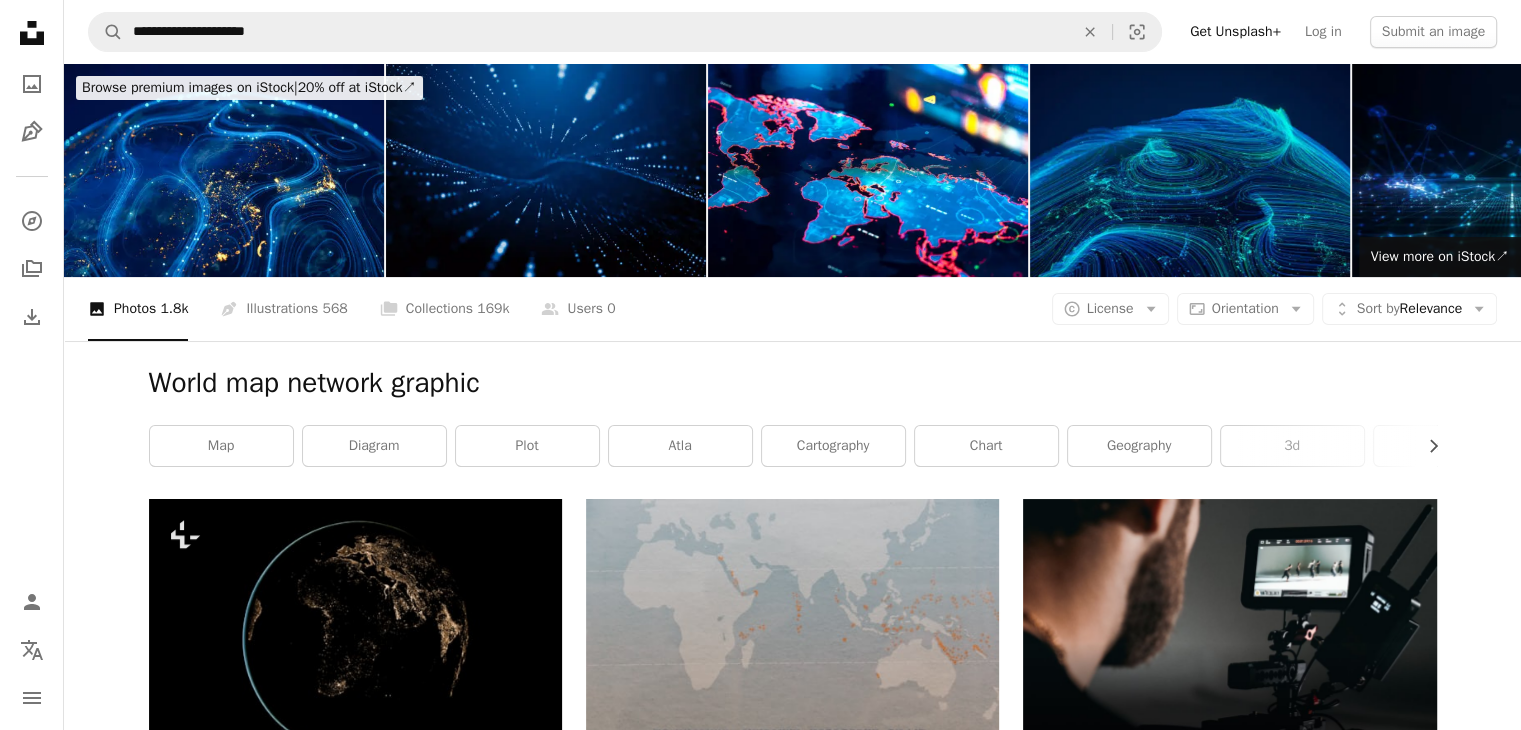 click at bounding box center [546, 170] 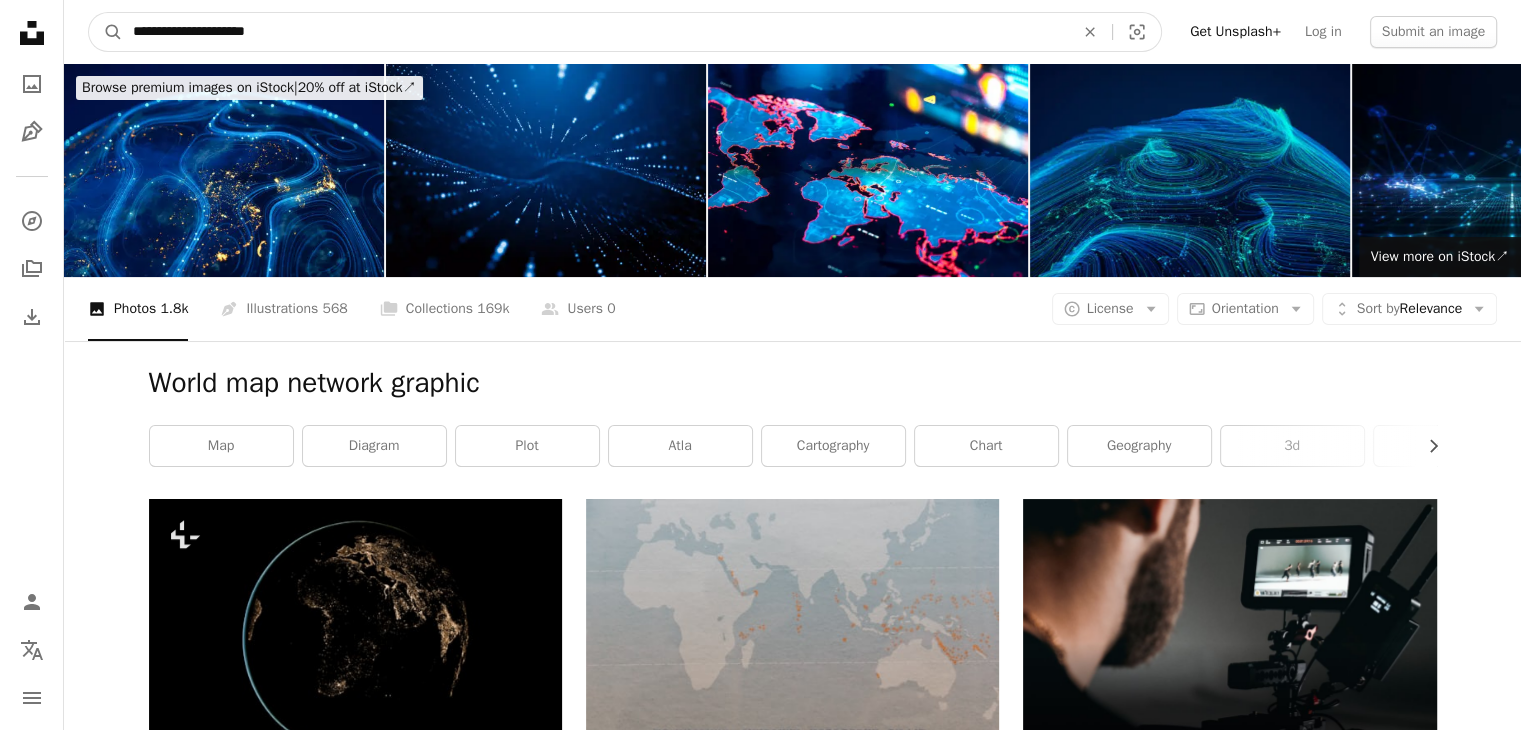 click on "**********" at bounding box center [595, 32] 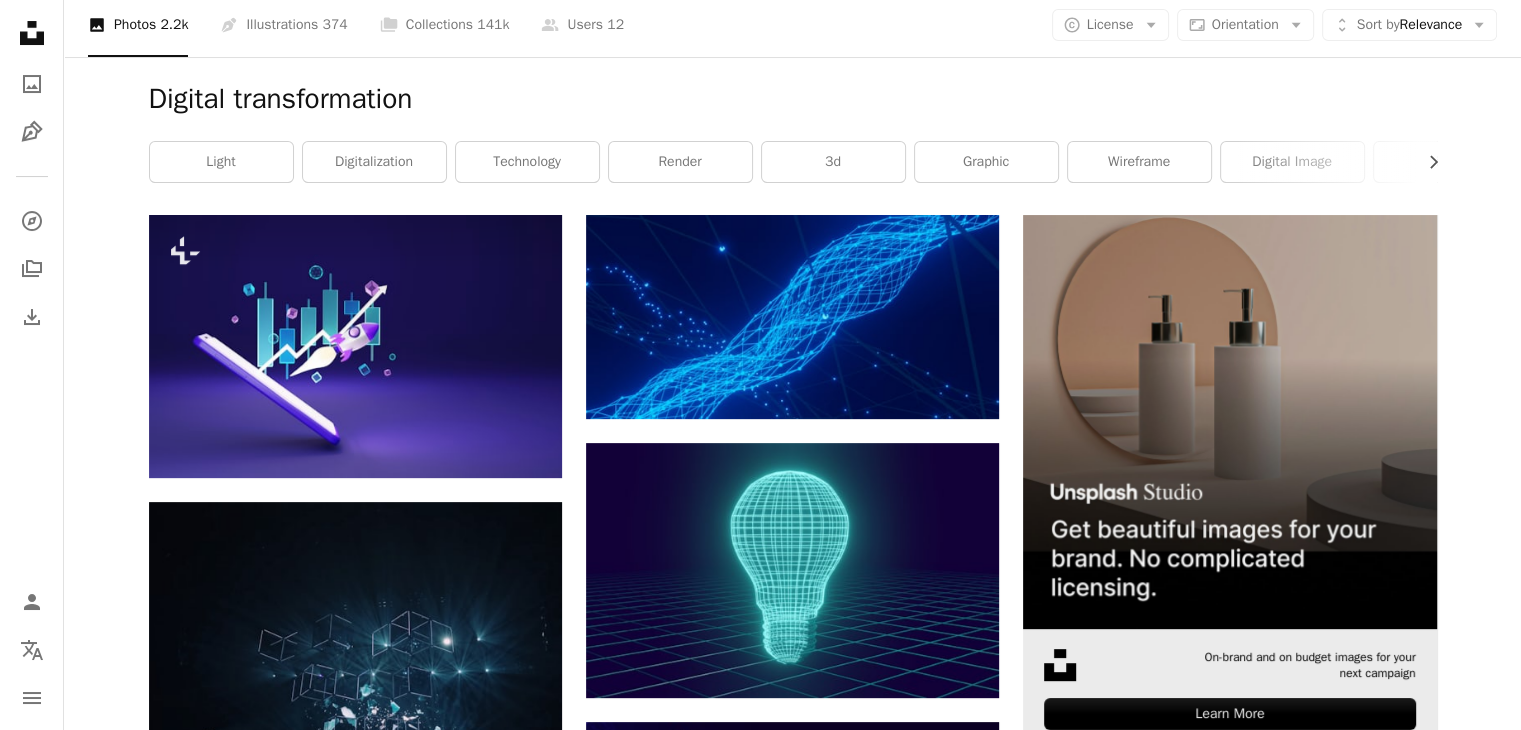 scroll, scrollTop: 300, scrollLeft: 0, axis: vertical 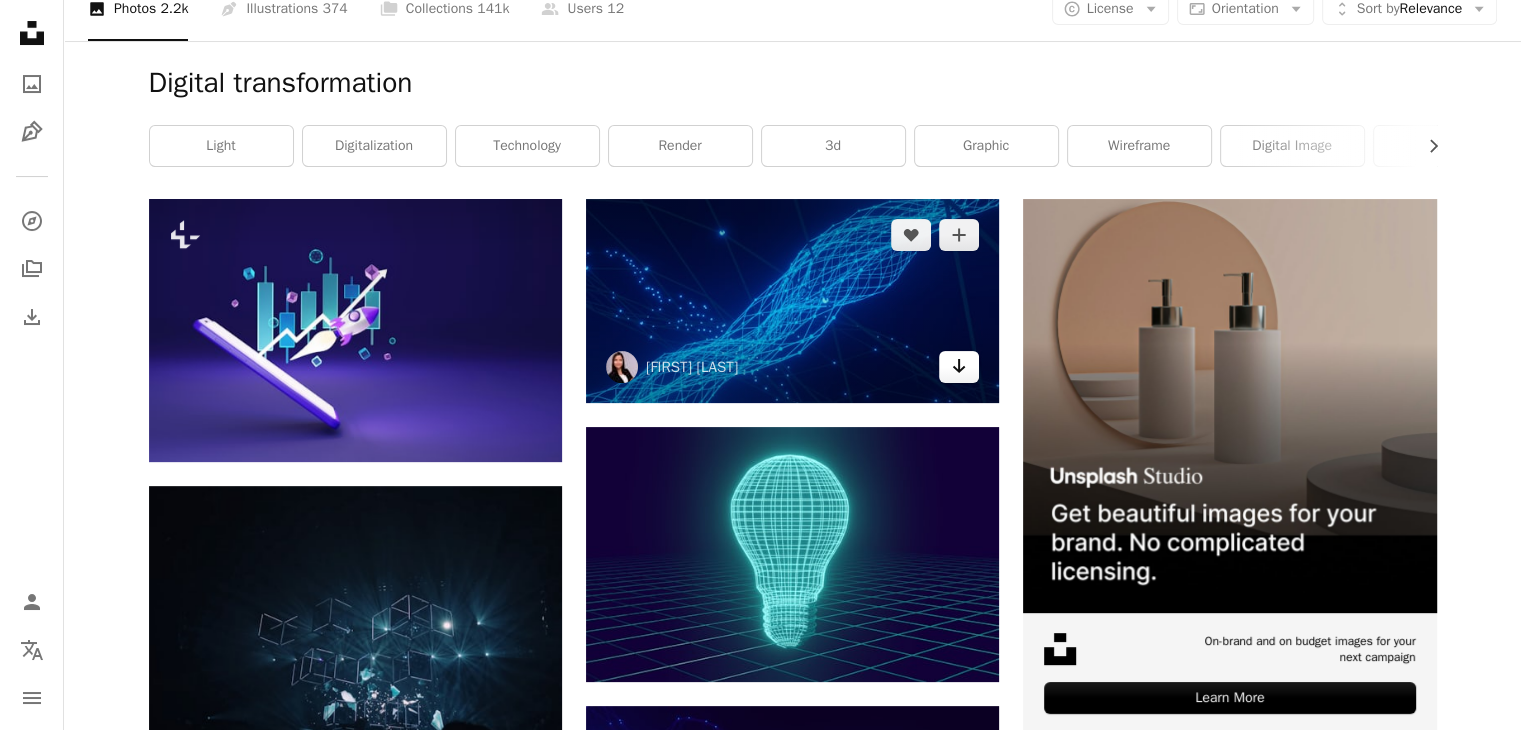 click on "Arrow pointing down" 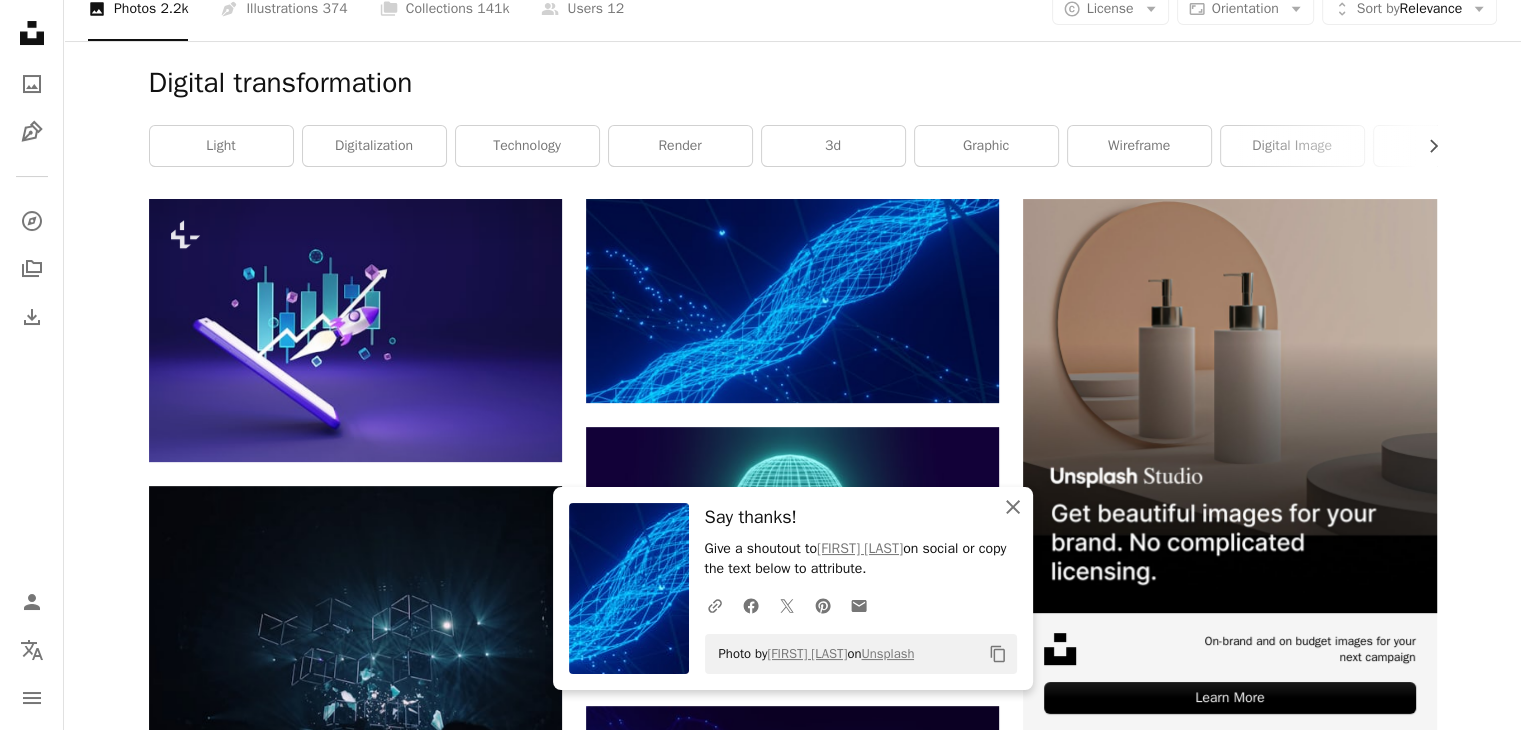 click on "An X shape" 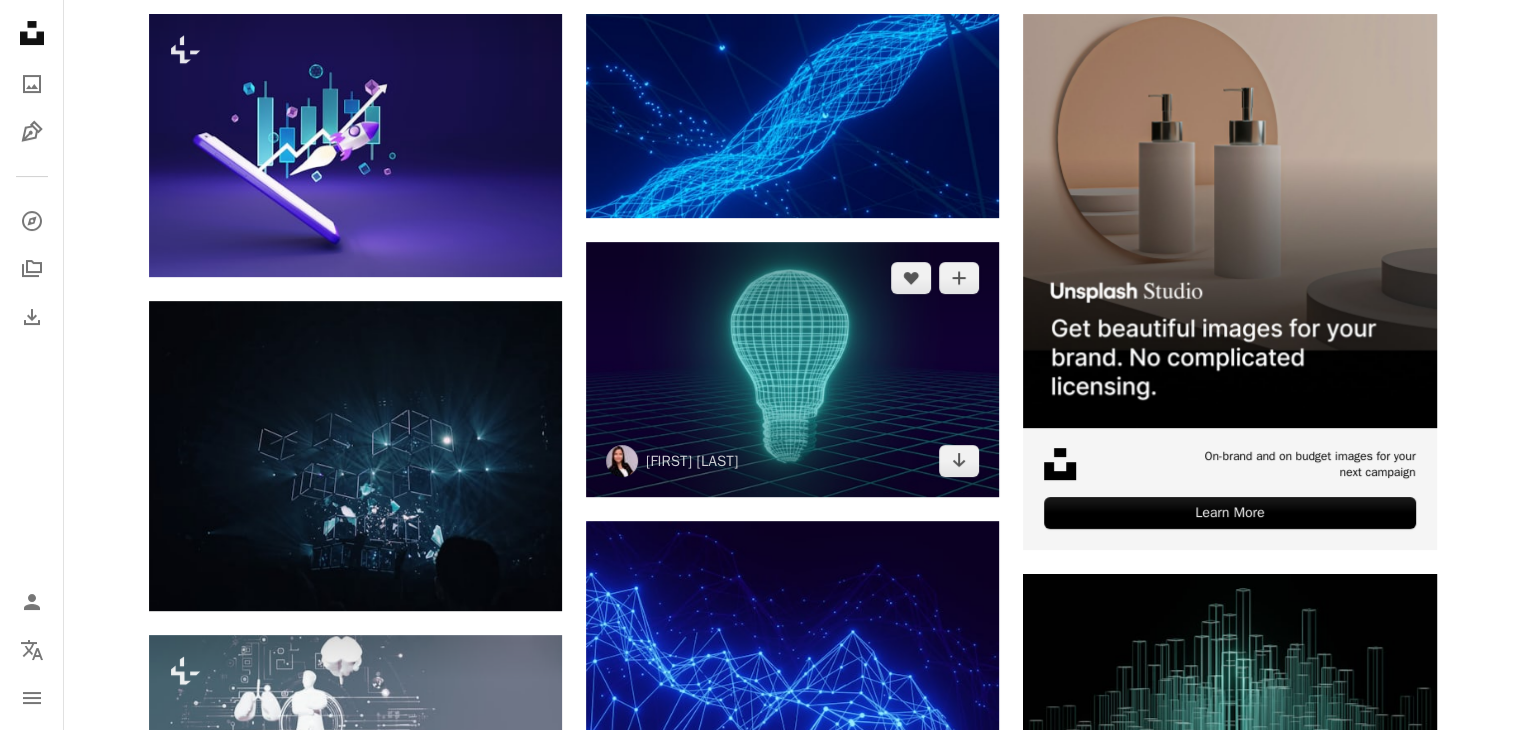scroll, scrollTop: 400, scrollLeft: 0, axis: vertical 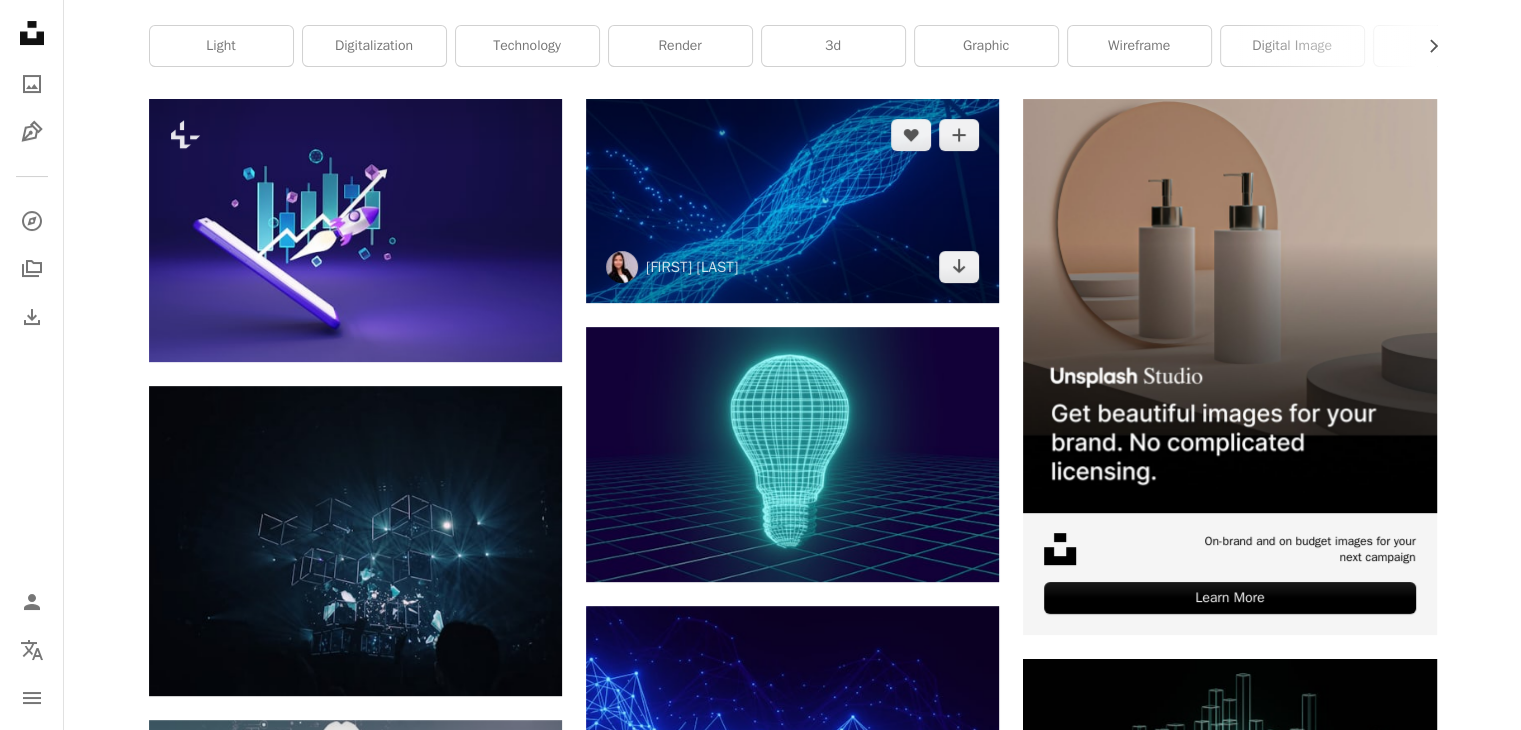 click at bounding box center [792, 201] 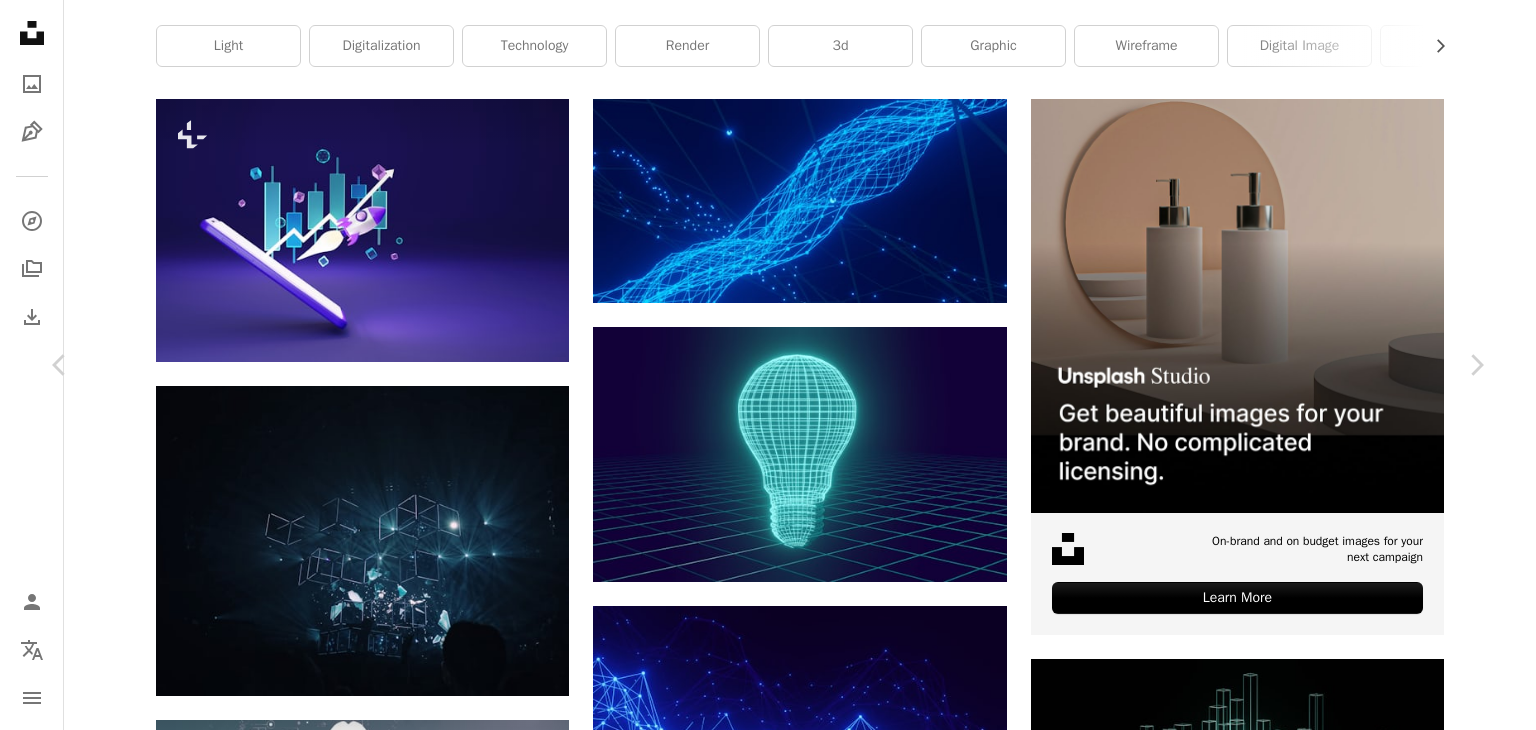 click on "An X shape Chevron left Chevron right [FIRST] [LAST] choys_ A heart A plus sign Download free Chevron down Zoom in Views 3,855,337 Downloads 60,158 A forward-right arrow Share Info icon Info More Actions Calendar outlined Published on  [DATE] Safety Free to use under the  Unsplash License wallpaper abstract background science network data science digital transformation connections digitalization data stream plexus building art blue light lighting bridge outdoors electronics crystal graphics Creative Commons images Browse premium related images on iStock  |  Save 20% with code UNSPLASH20 View more on iStock  ↗ Related images A heart A plus sign [FIRST] [LAST] Arrow pointing down Plus sign for Unsplash+ A heart A plus sign Getty Images For  Unsplash+ A lock Download A heart A plus sign [FIRST] [LAST] Available for hire A checkmark inside of a circle Arrow pointing down A heart A plus sign [FIRST] [LAST] Arrow pointing down A heart A plus sign" at bounding box center (768, 3680) 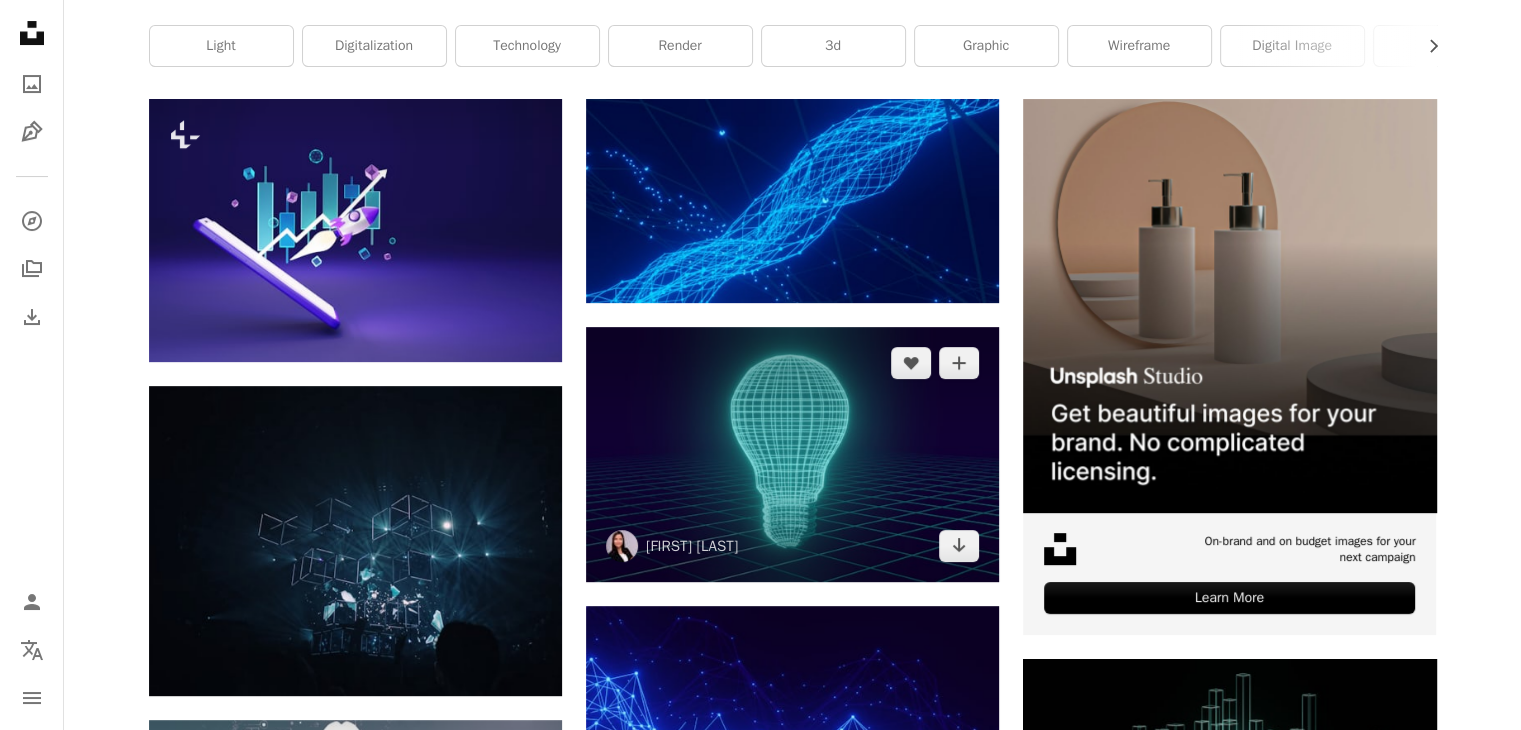 scroll, scrollTop: 700, scrollLeft: 0, axis: vertical 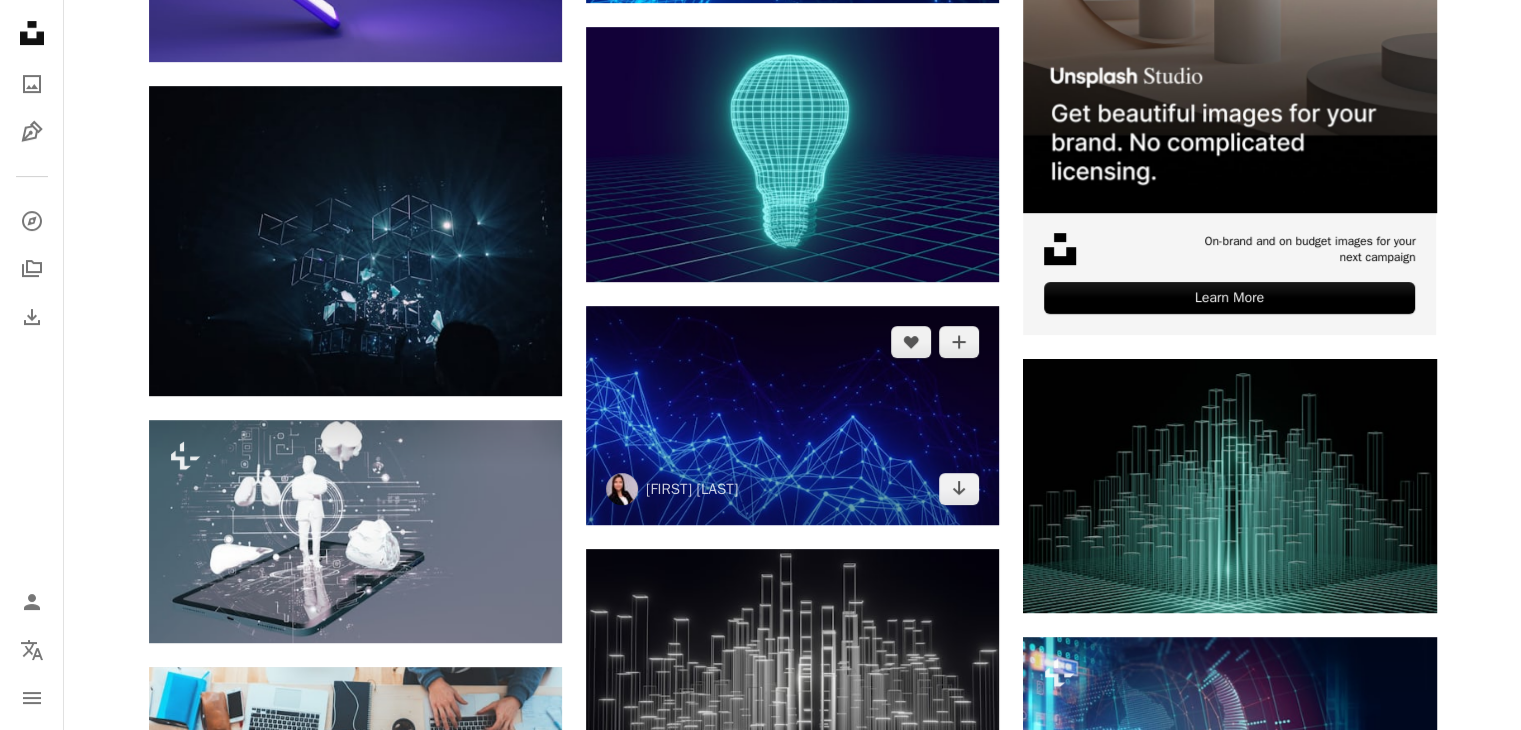 click at bounding box center [792, 415] 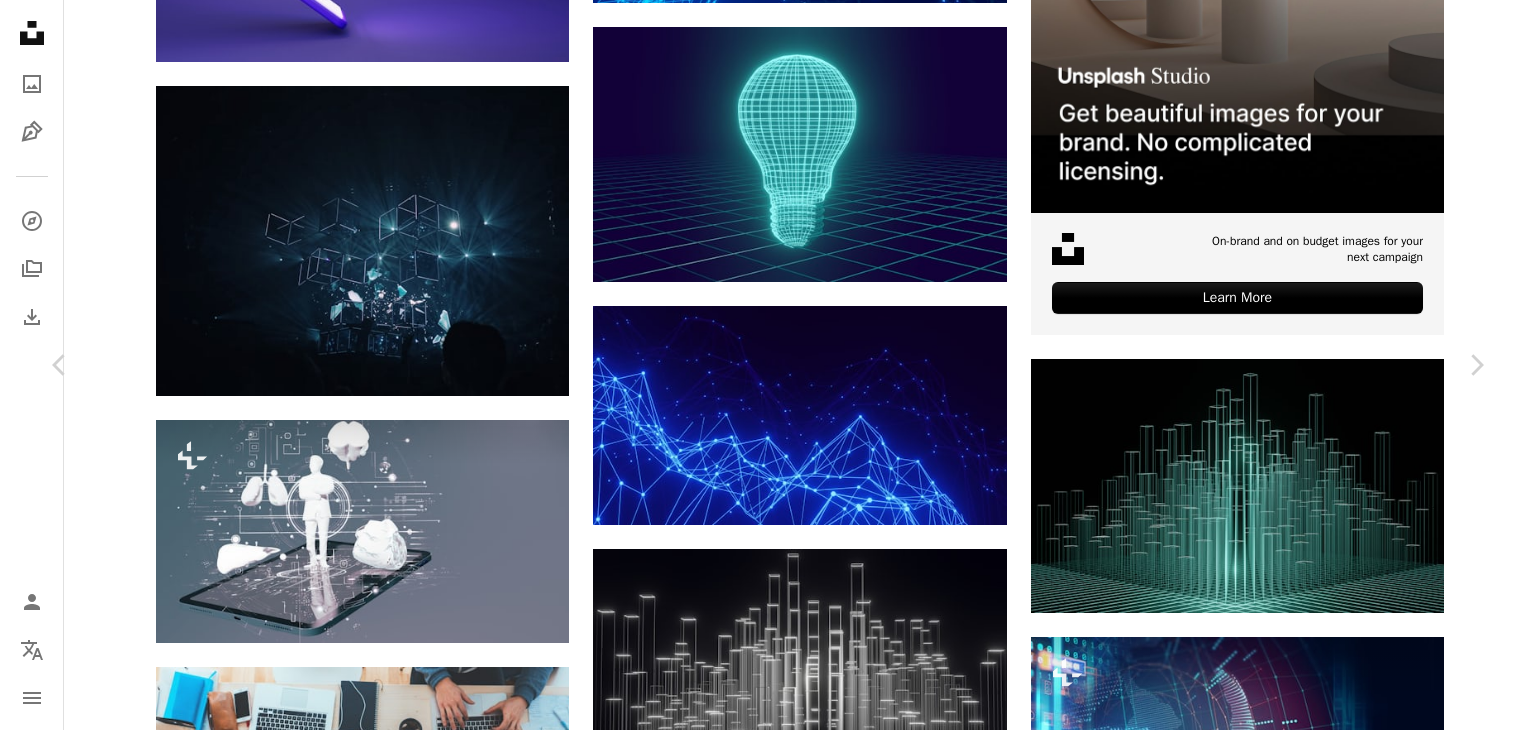 click on "An X shape Chevron left Chevron right [FIRST] [LAST] choys_ A heart A plus sign Download free Chevron down Zoom in Views 5,358,784 Downloads 118,951 A forward-right arrow Share Info icon Info More Actions plexus net A map marker [CITY], [COUNTRY] Calendar outlined Published on  [DATE] Safety Free to use under the  Unsplash License background abstract technology data abstract background digital network connection transformation technical wireframe digitalization net fractals data stream plexus art blue tech light Free images Browse premium related images on iStock  |  Save 20% with code UNSPLASH20 View more on iStock  ↗ Related images A heart A plus sign [FIRST] [LAST] Arrow pointing down Plus sign for Unsplash+ A heart A plus sign Getty Images For  Unsplash+ A lock Download A heart A plus sign [FIRST] [LAST] Available for hire A checkmark inside of a circle Arrow pointing down A heart A plus sign [FIRST] [LAST] Arrow pointing down A heart A plus sign" at bounding box center (768, 3380) 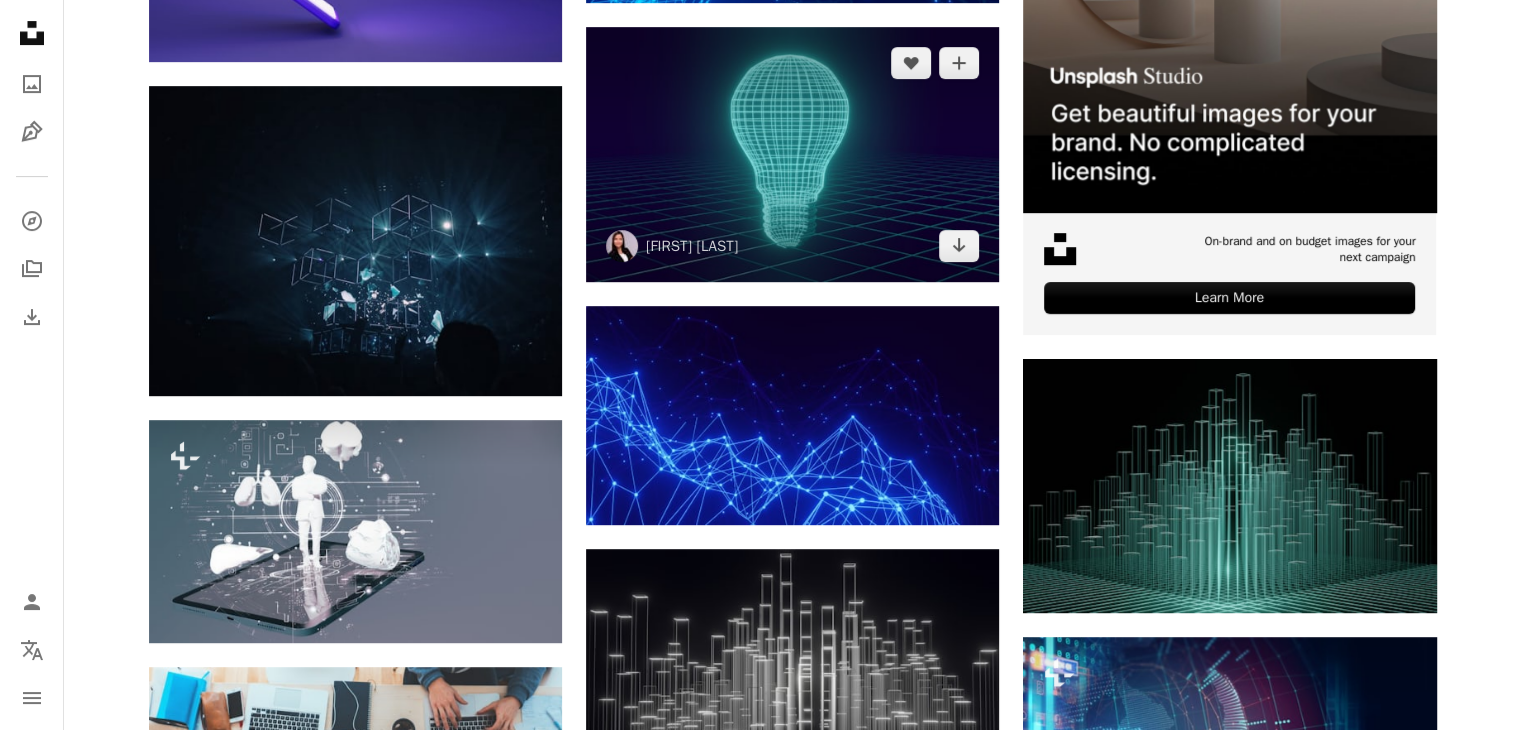 scroll, scrollTop: 500, scrollLeft: 0, axis: vertical 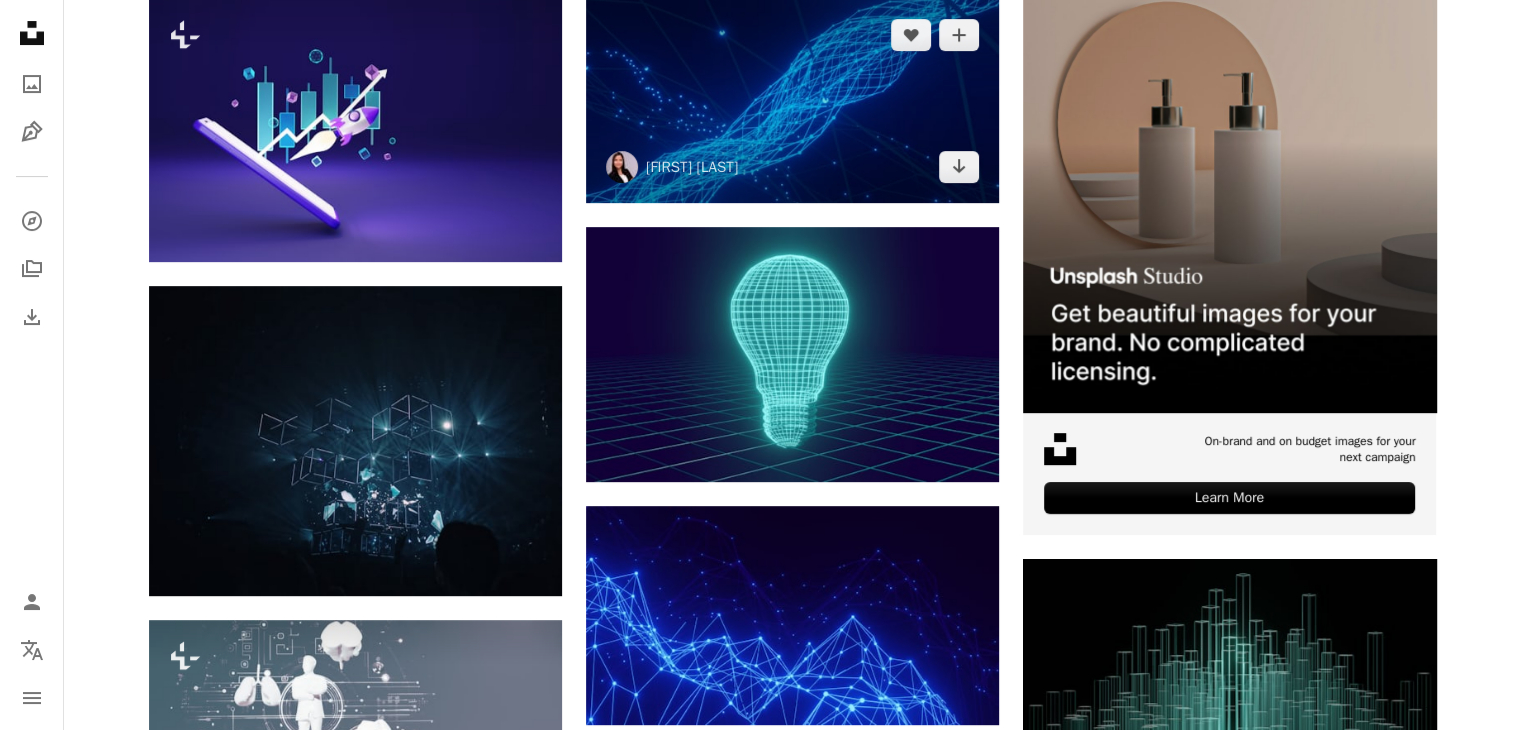 click at bounding box center (792, 101) 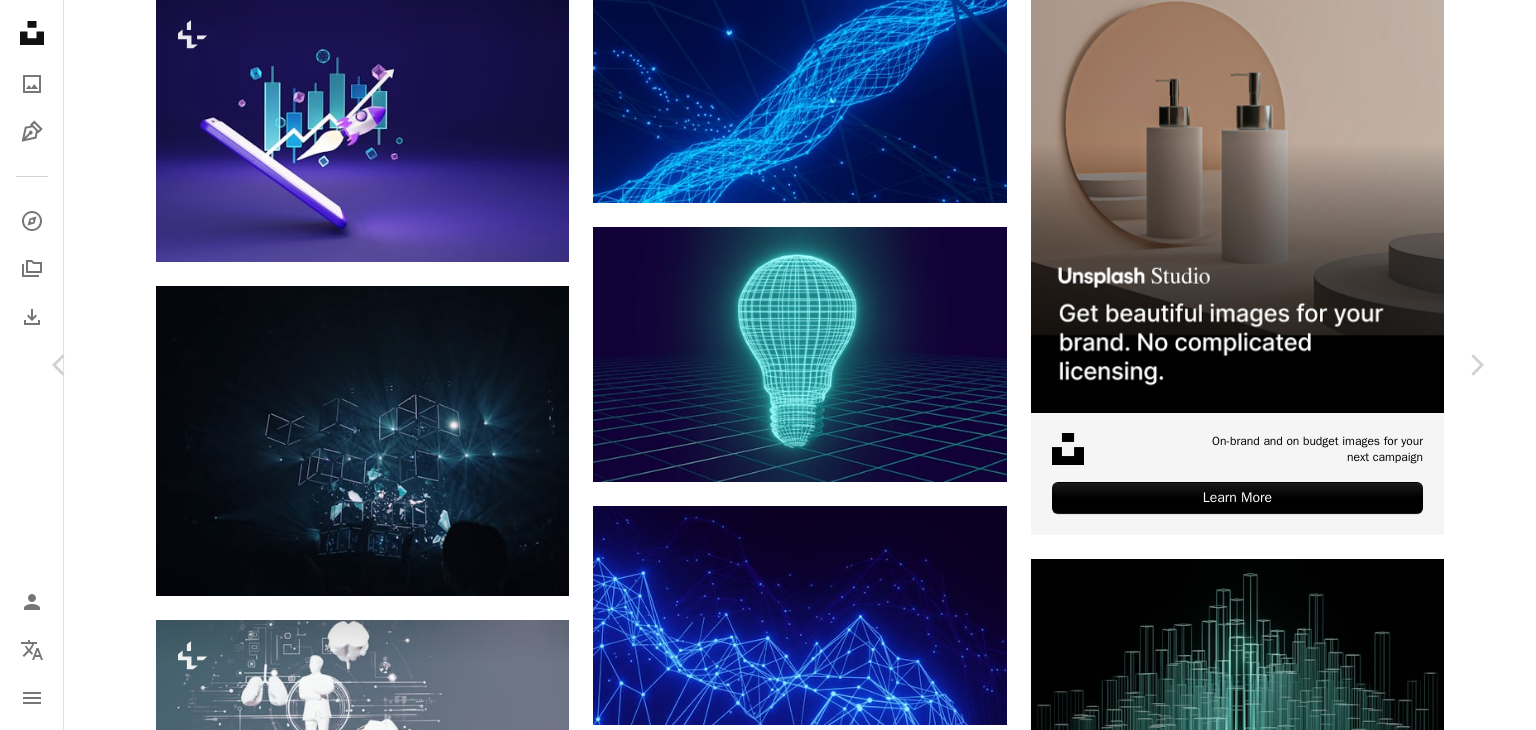 click on "An X shape Chevron left Chevron right [FIRST] [LAST] choys_ A heart A plus sign Download free Chevron down Zoom in Views 3,855,337 Downloads 60,158 A forward-right arrow Share Info icon Info More Actions Calendar outlined Published on  [DATE] Safety Free to use under the  Unsplash License wallpaper abstract background science network data science digital transformation connections digitalization data stream plexus building art blue light lighting bridge outdoors electronics crystal graphics Creative Commons images Browse premium related images on iStock  |  Save 20% with code UNSPLASH20 View more on iStock  ↗ Related images A heart A plus sign [FIRST] [LAST] Arrow pointing down Plus sign for Unsplash+ A heart A plus sign Getty Images For  Unsplash+ A lock Download A heart A plus sign [FIRST] [LAST] Available for hire A checkmark inside of a circle Arrow pointing down A heart A plus sign [FIRST] [LAST] Arrow pointing down A heart A plus sign" at bounding box center (768, 3580) 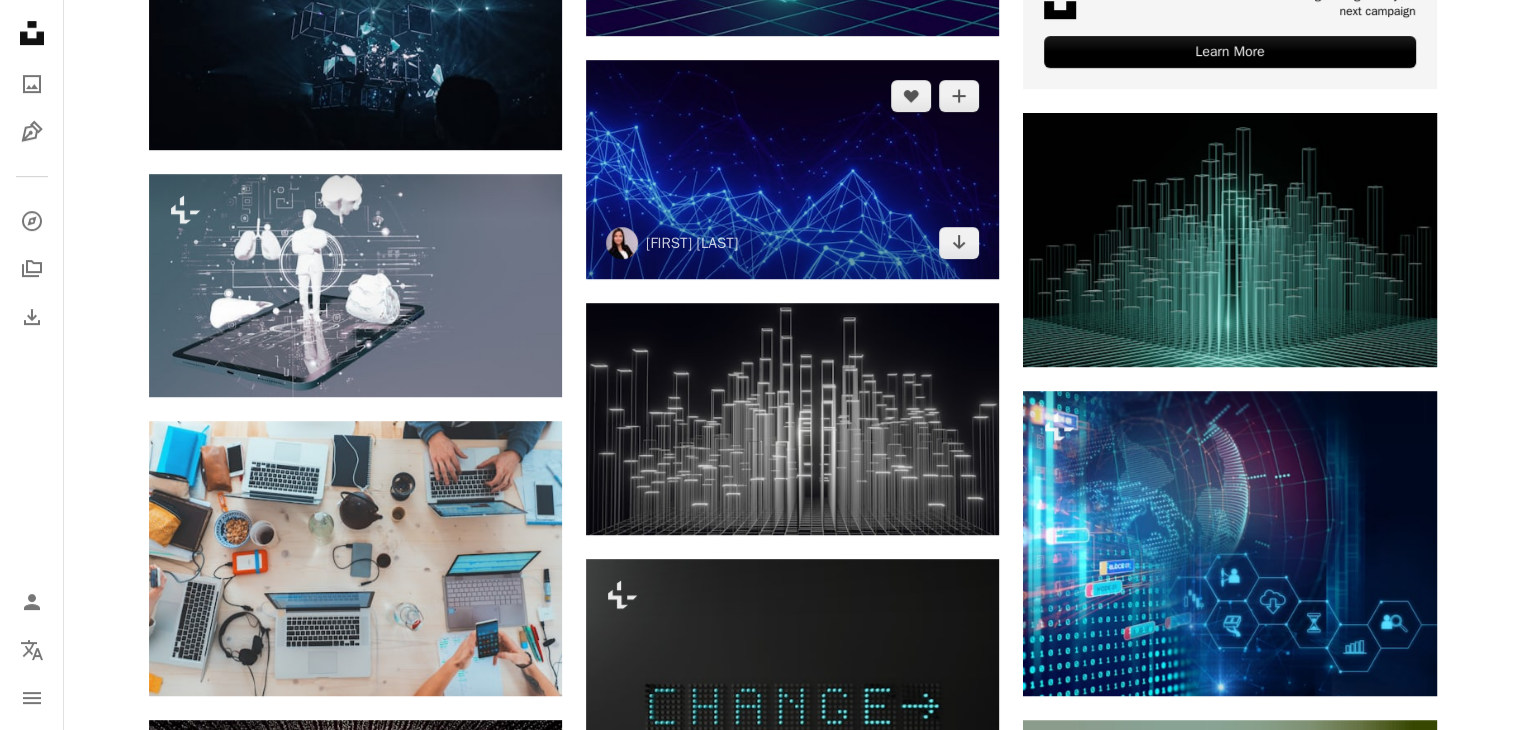 scroll, scrollTop: 900, scrollLeft: 0, axis: vertical 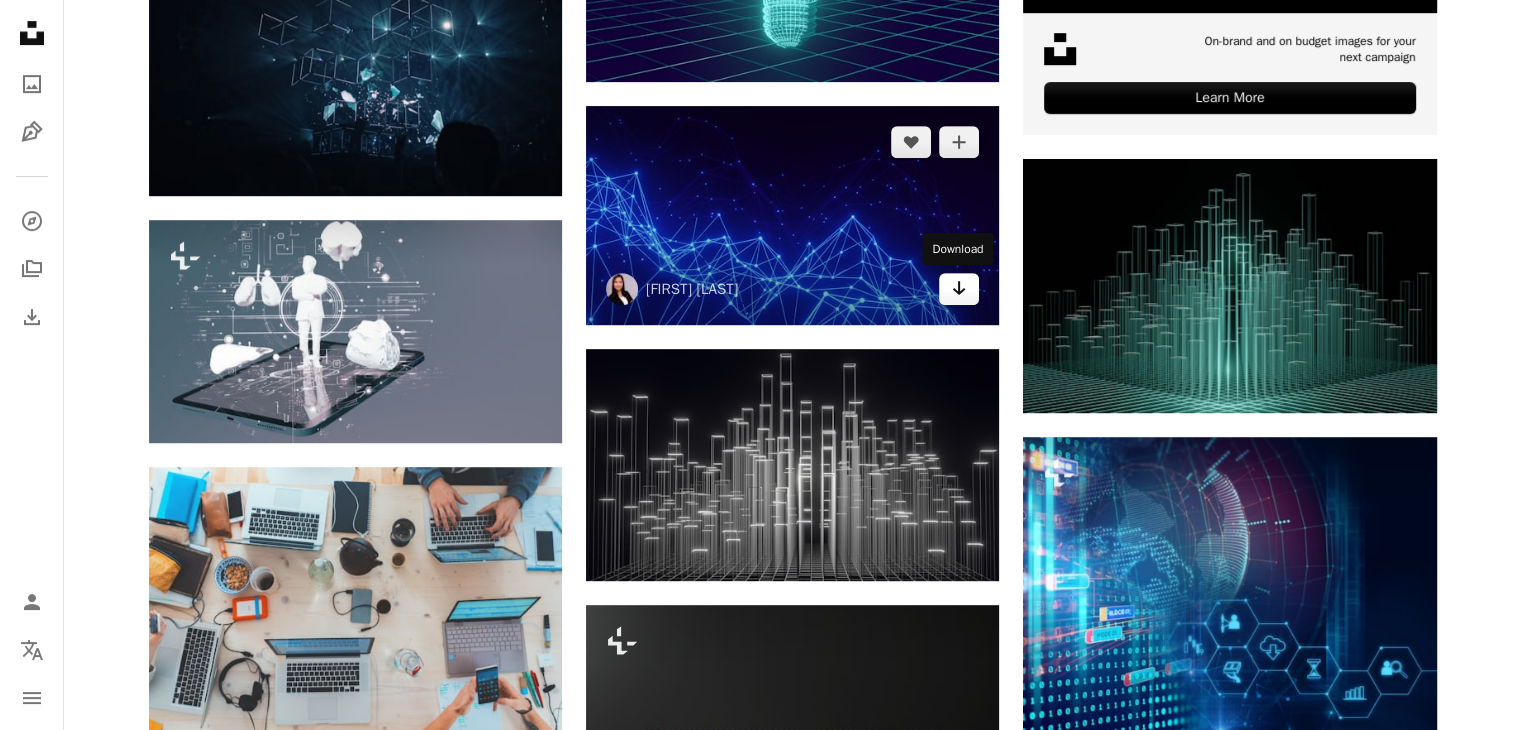 click on "Arrow pointing down" 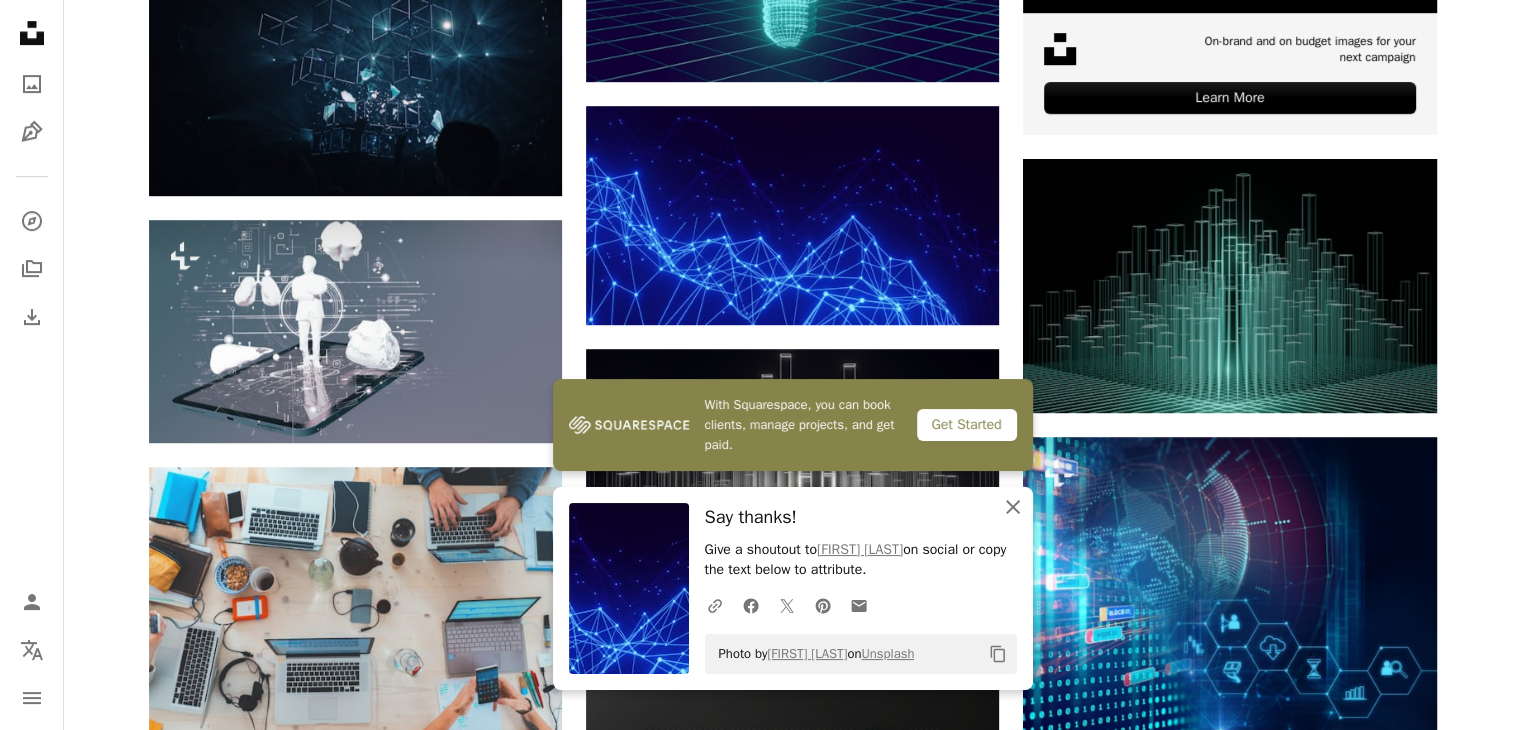 click 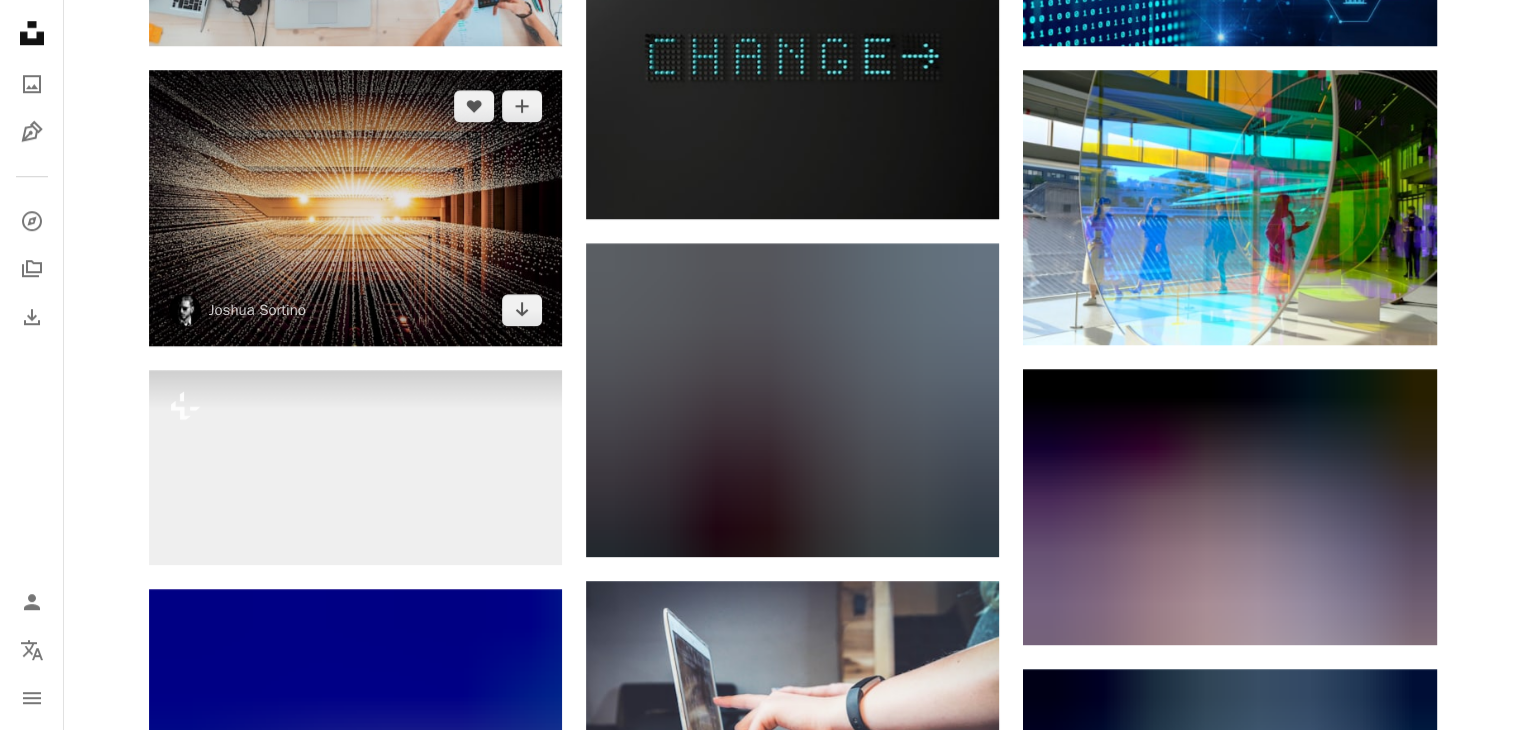scroll, scrollTop: 1600, scrollLeft: 0, axis: vertical 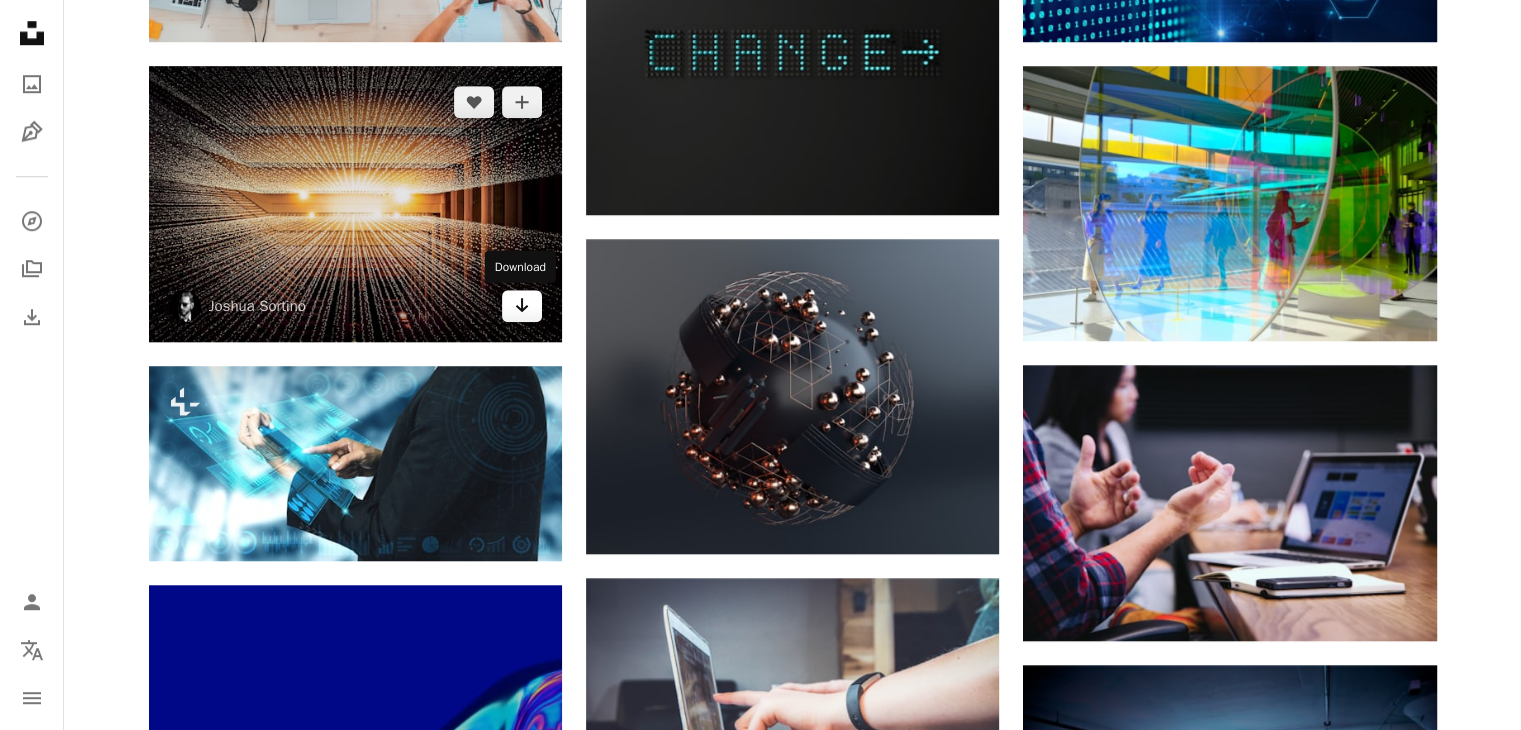 click on "Arrow pointing down" 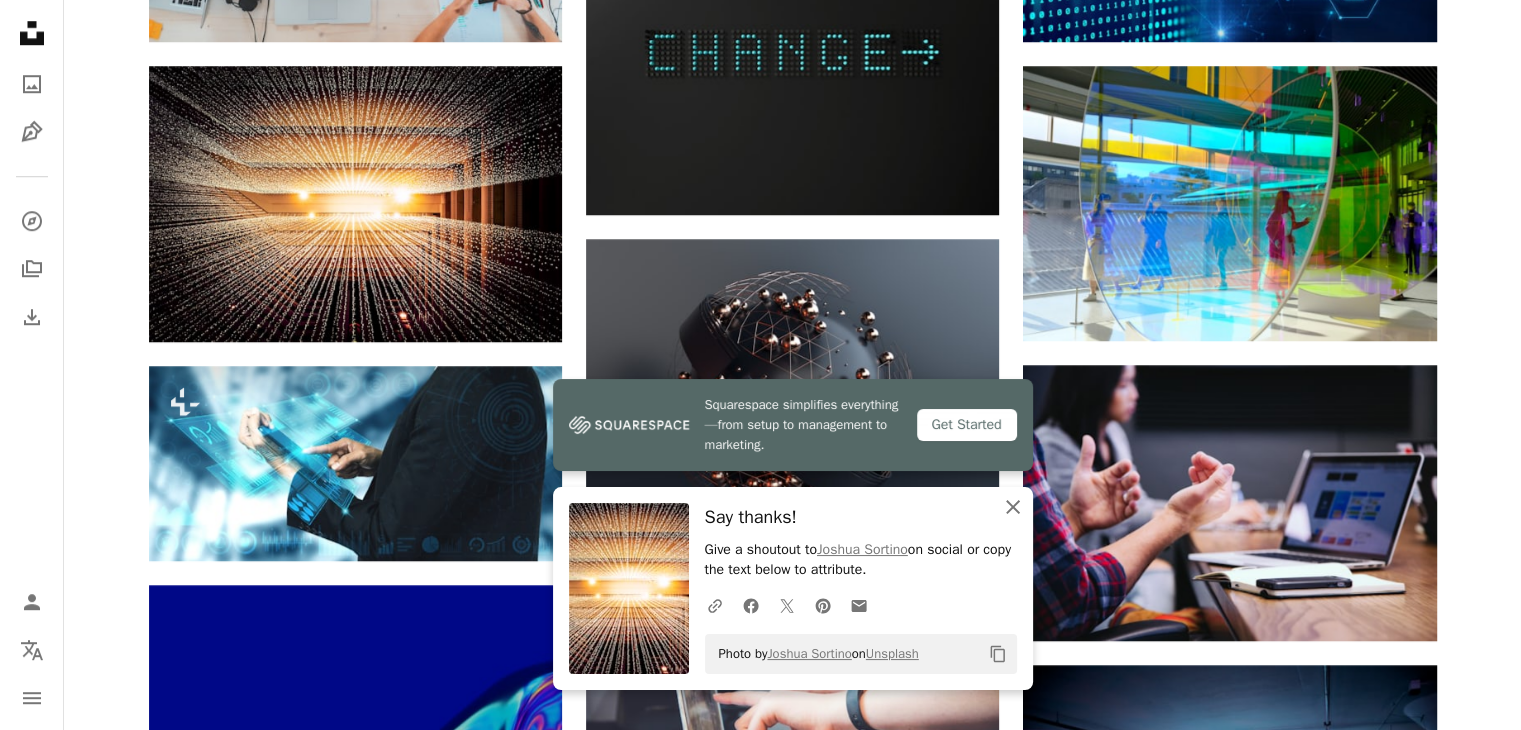 click 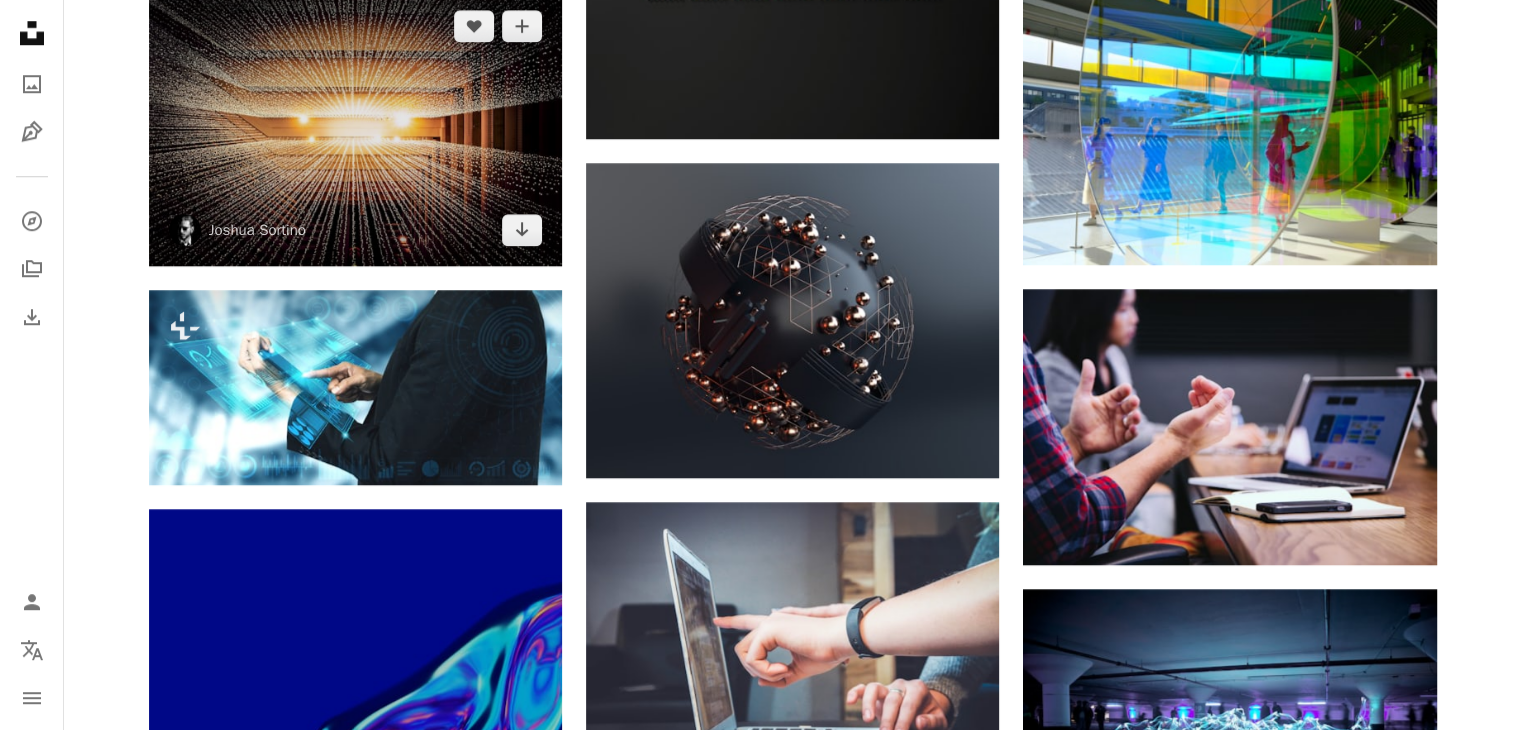 scroll, scrollTop: 1800, scrollLeft: 0, axis: vertical 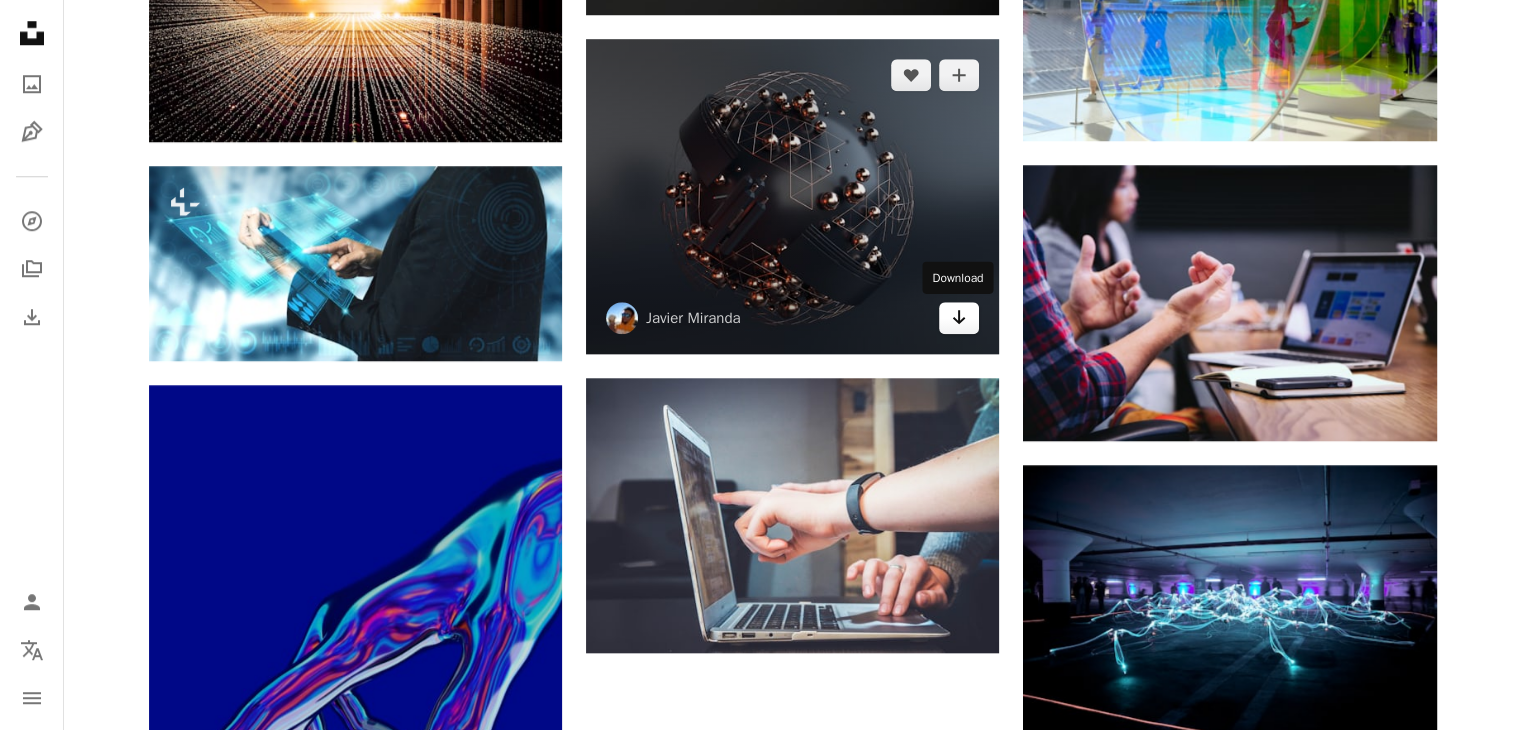 click on "Arrow pointing down" at bounding box center [959, 318] 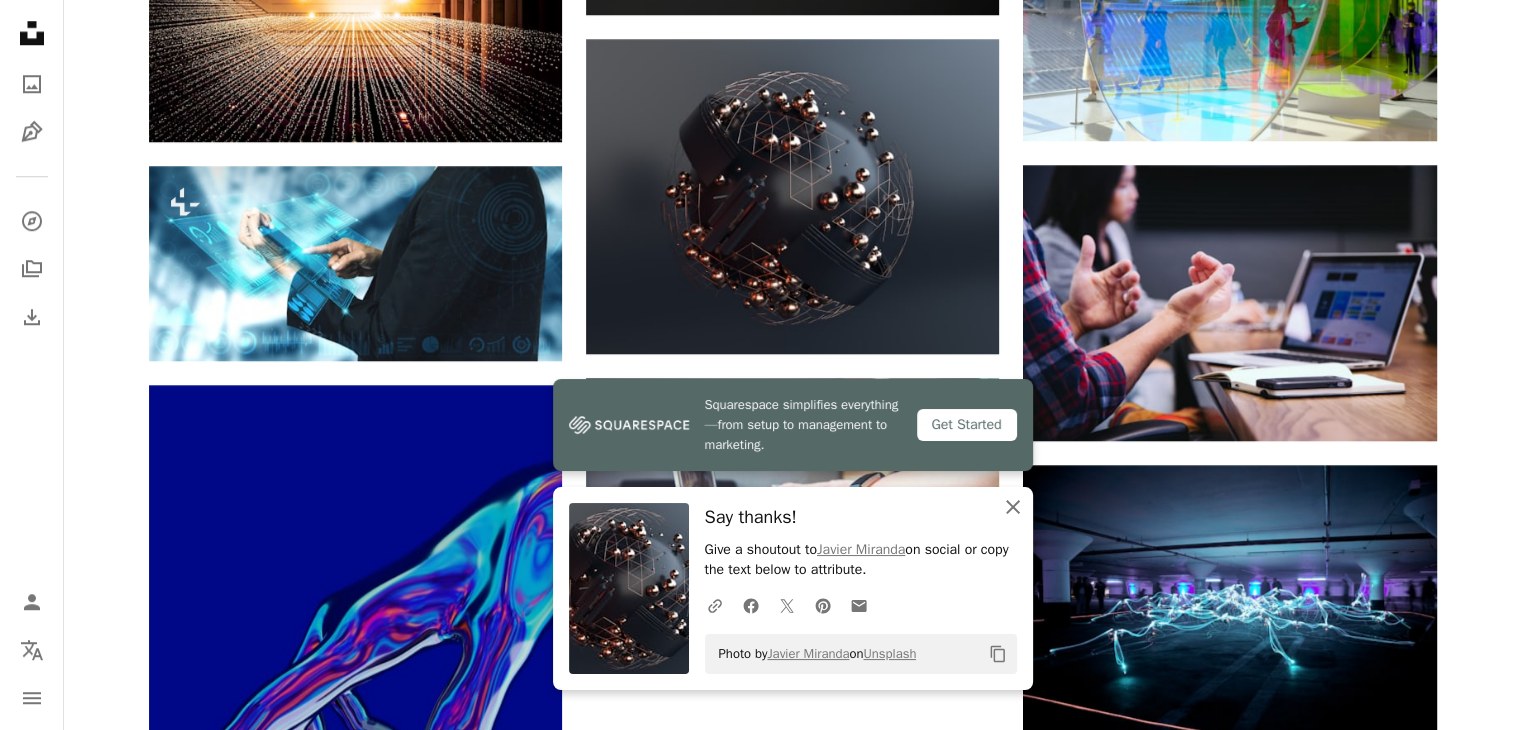 click on "An X shape" 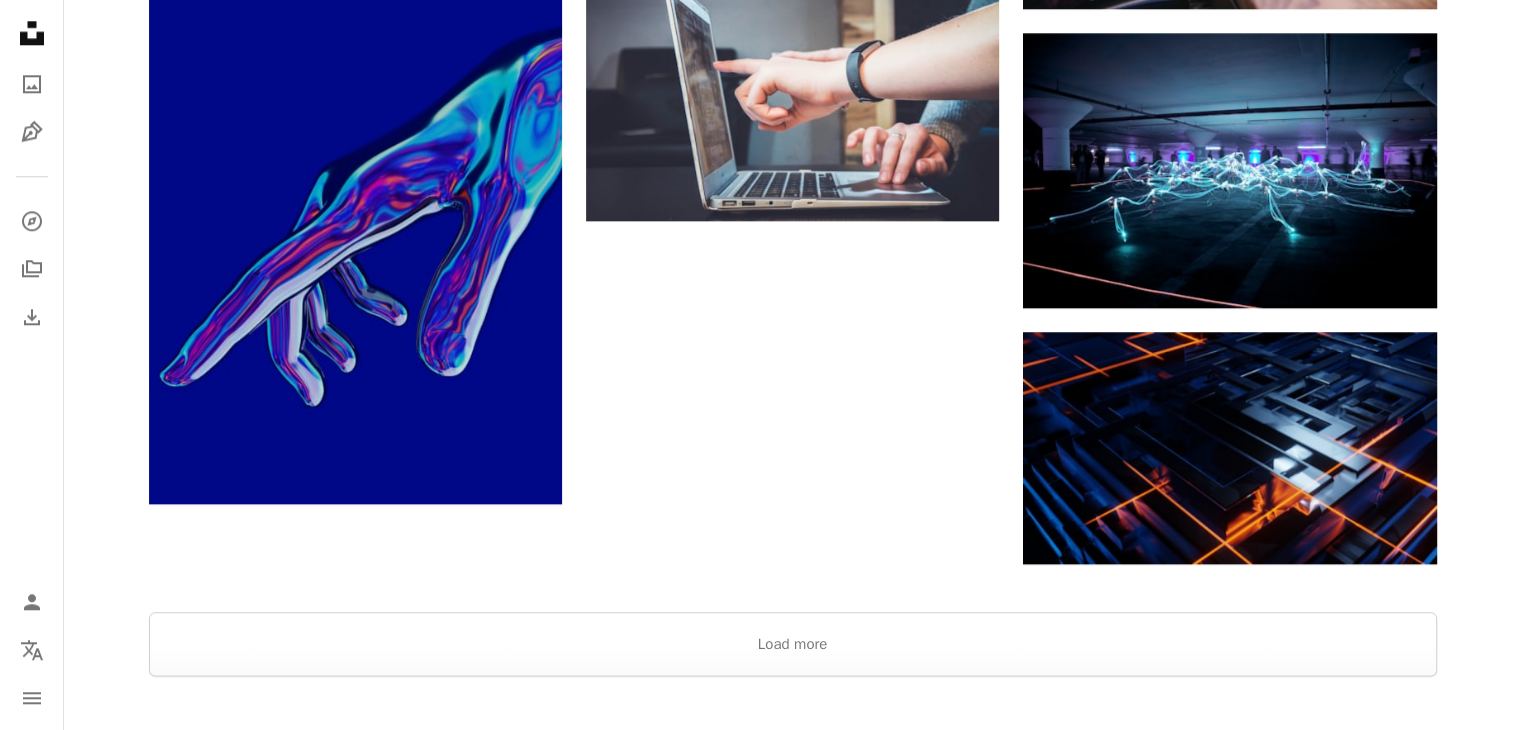 scroll, scrollTop: 2400, scrollLeft: 0, axis: vertical 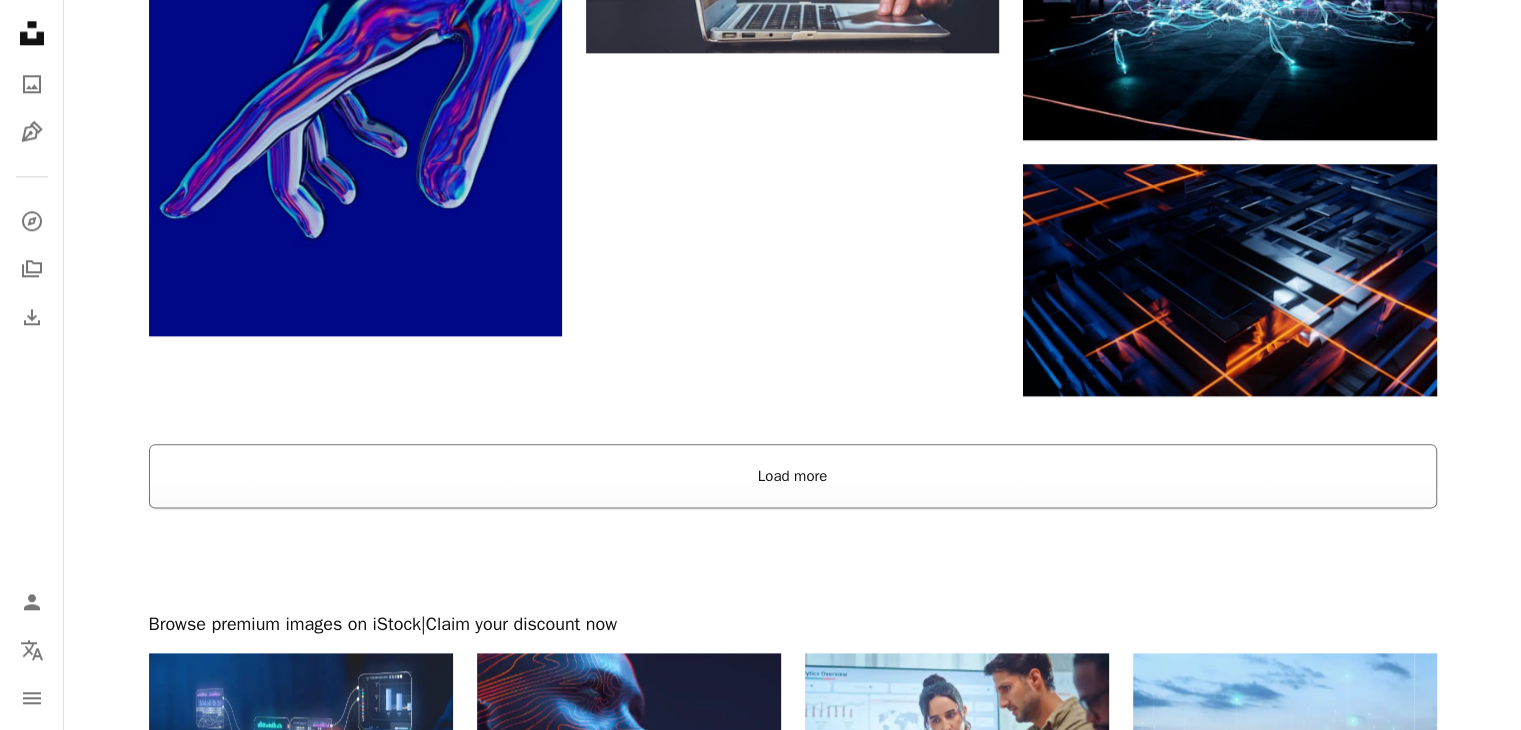 click on "Load more" at bounding box center [793, 476] 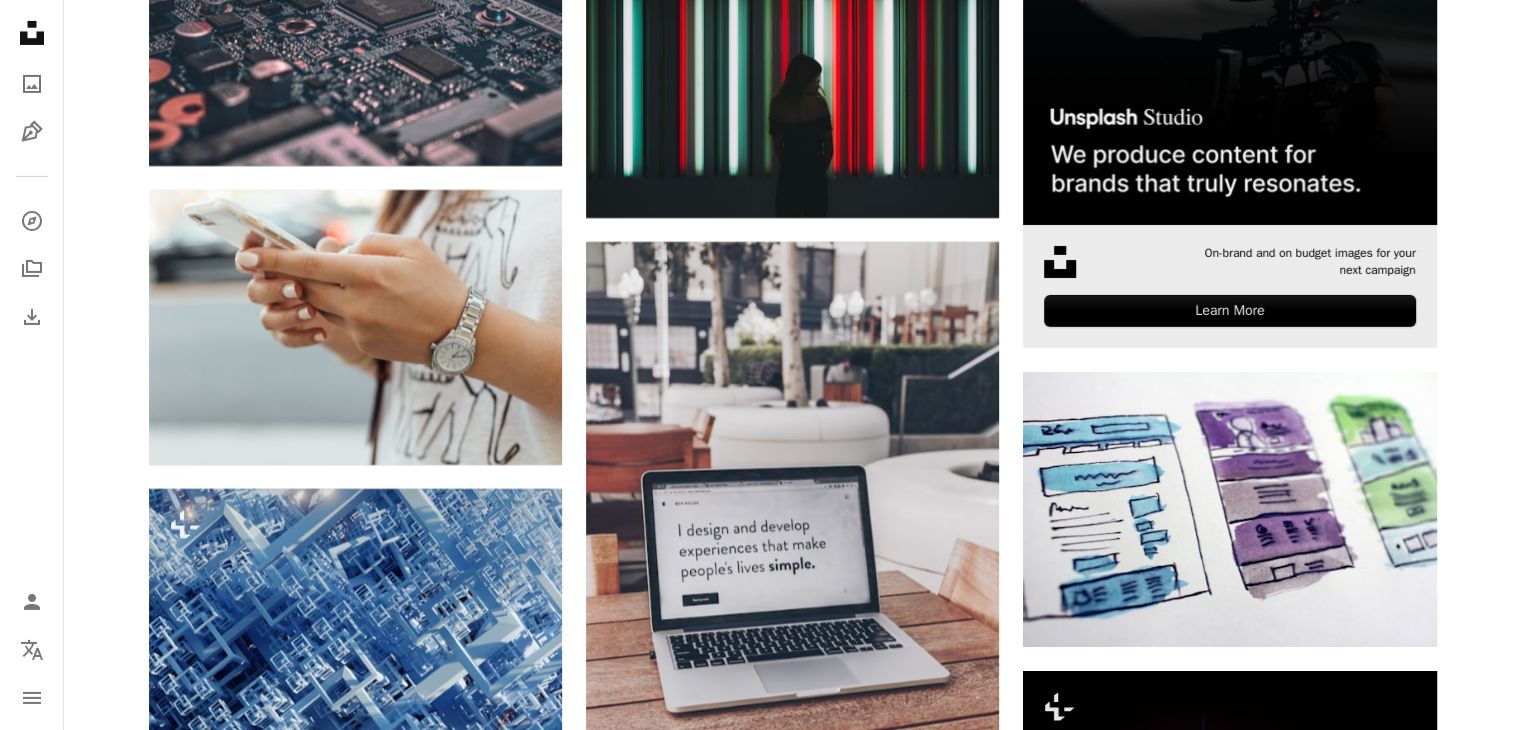scroll, scrollTop: 6700, scrollLeft: 0, axis: vertical 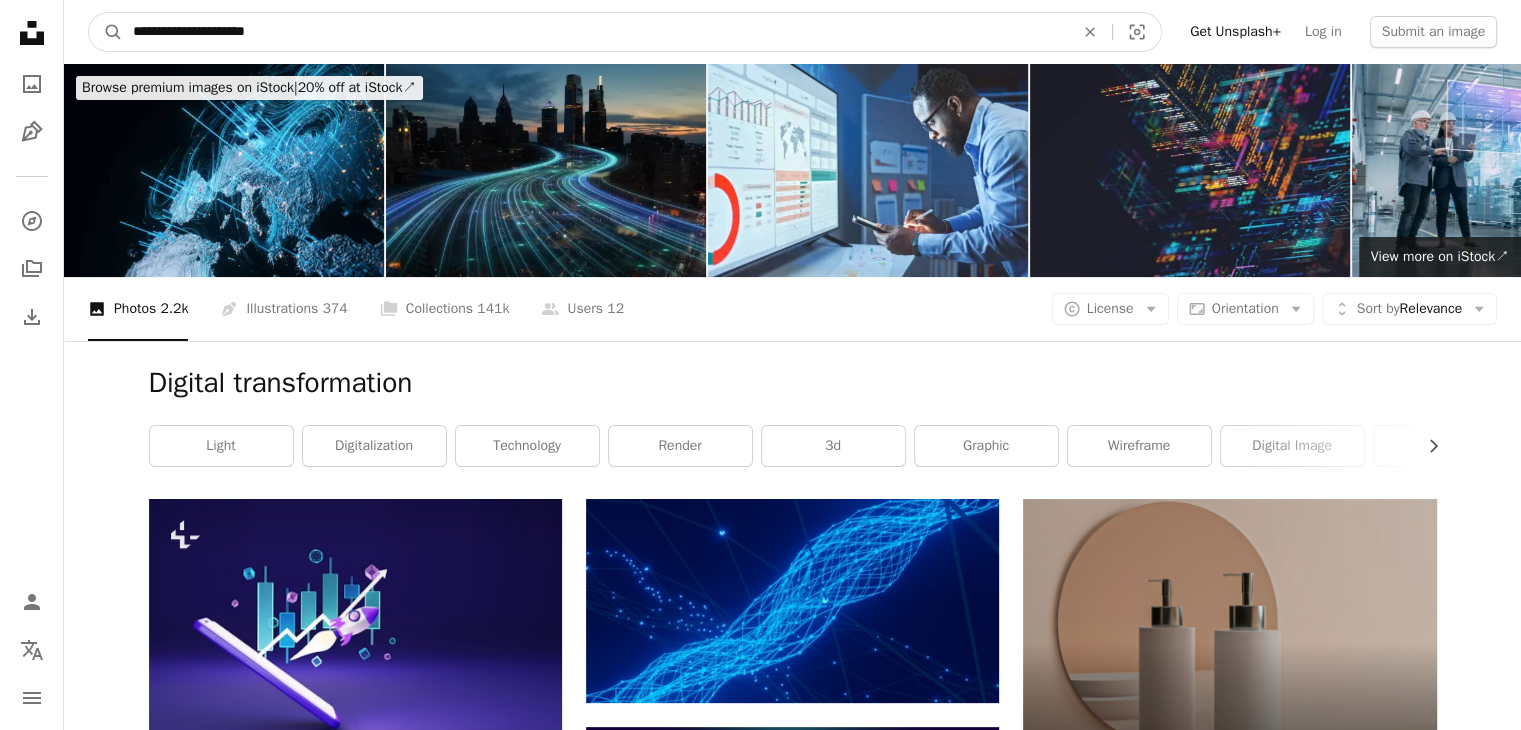 click on "**********" at bounding box center (595, 32) 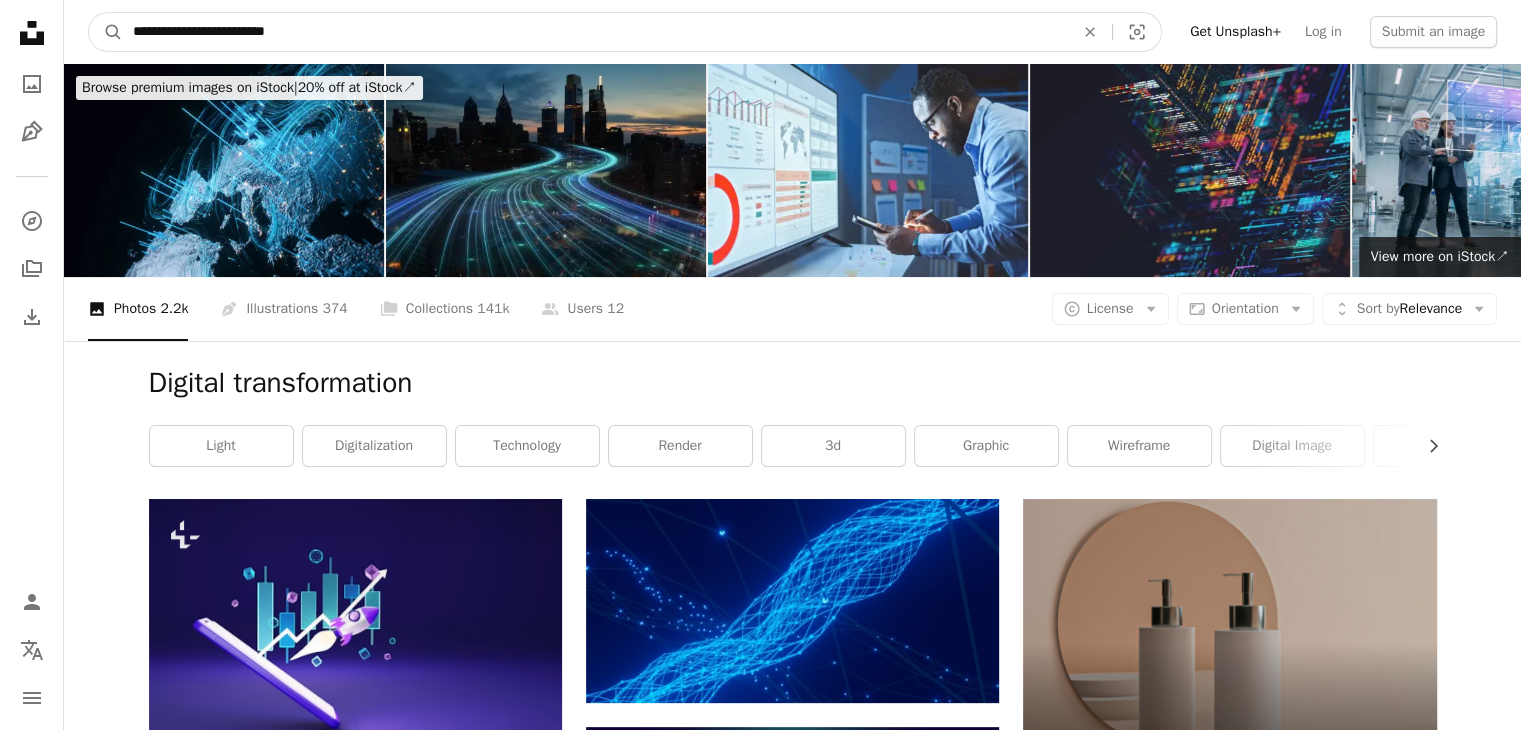 type on "**********" 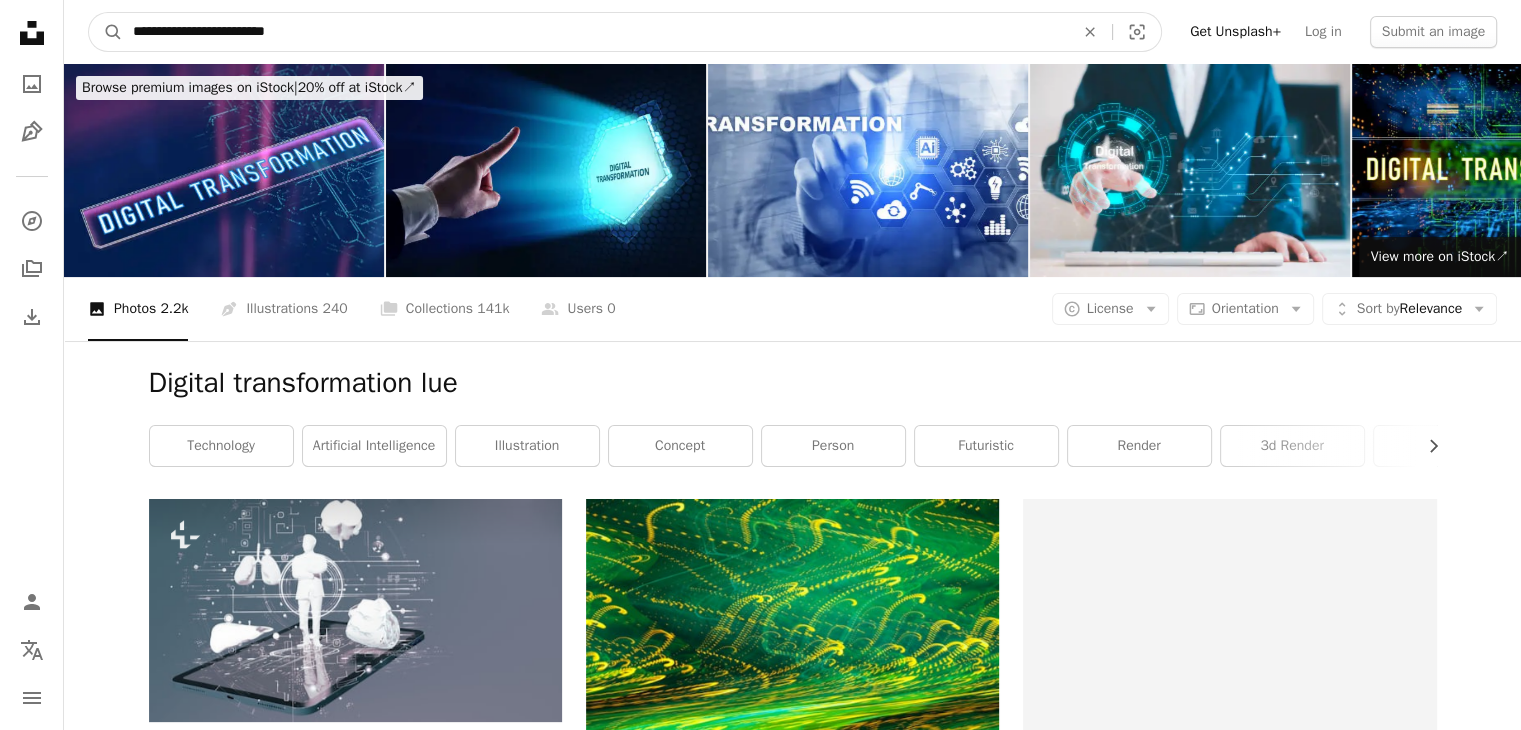 click on "**********" at bounding box center (595, 32) 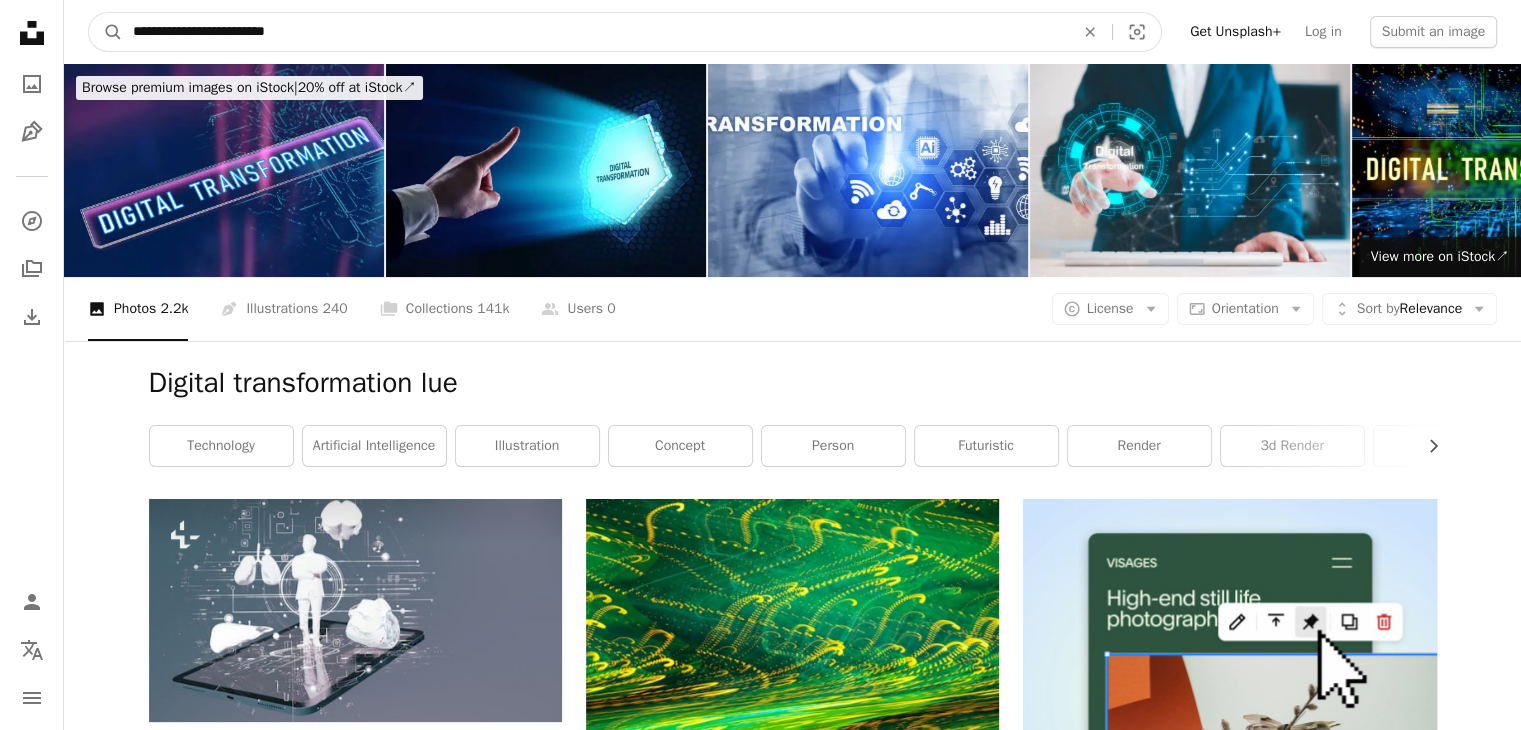 click on "**********" at bounding box center (595, 32) 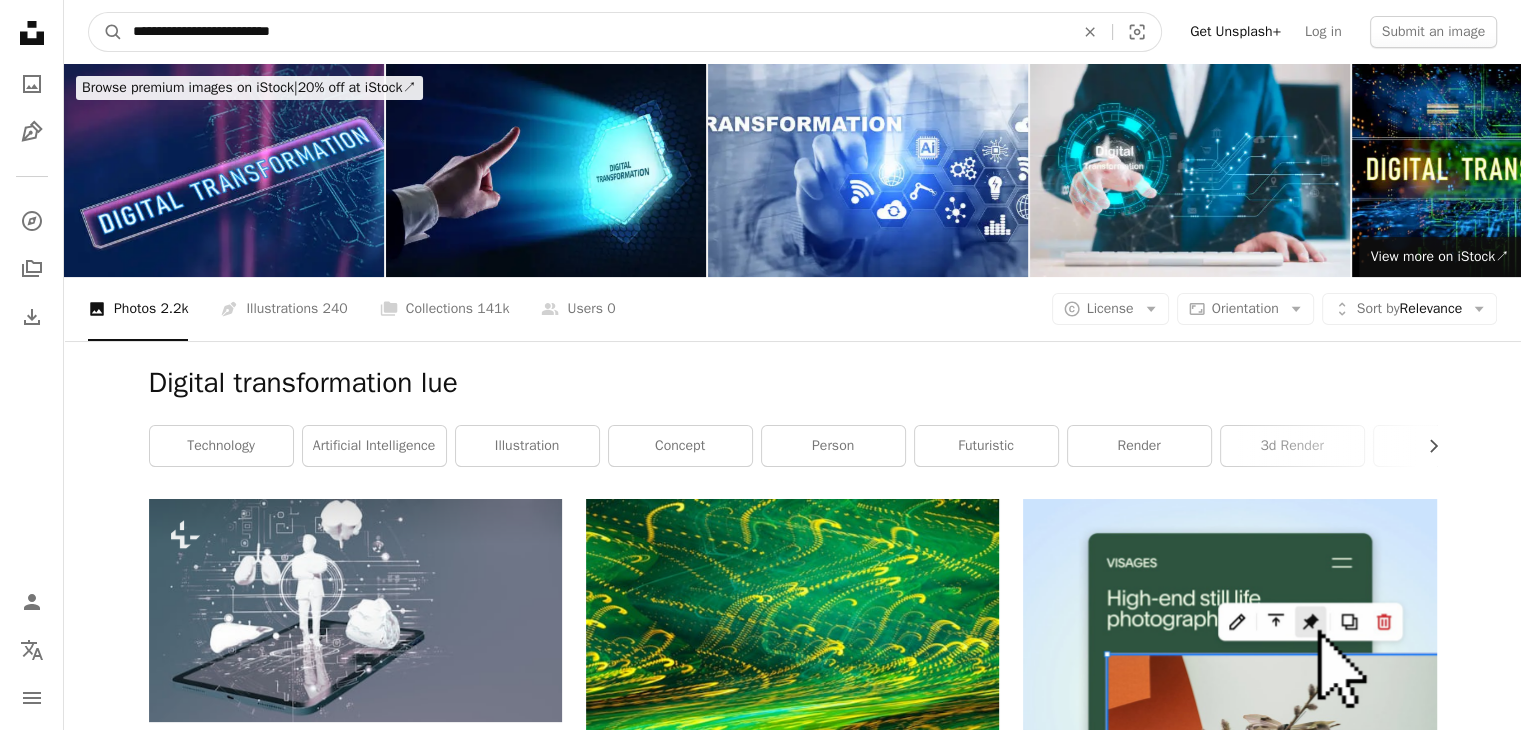 type on "**********" 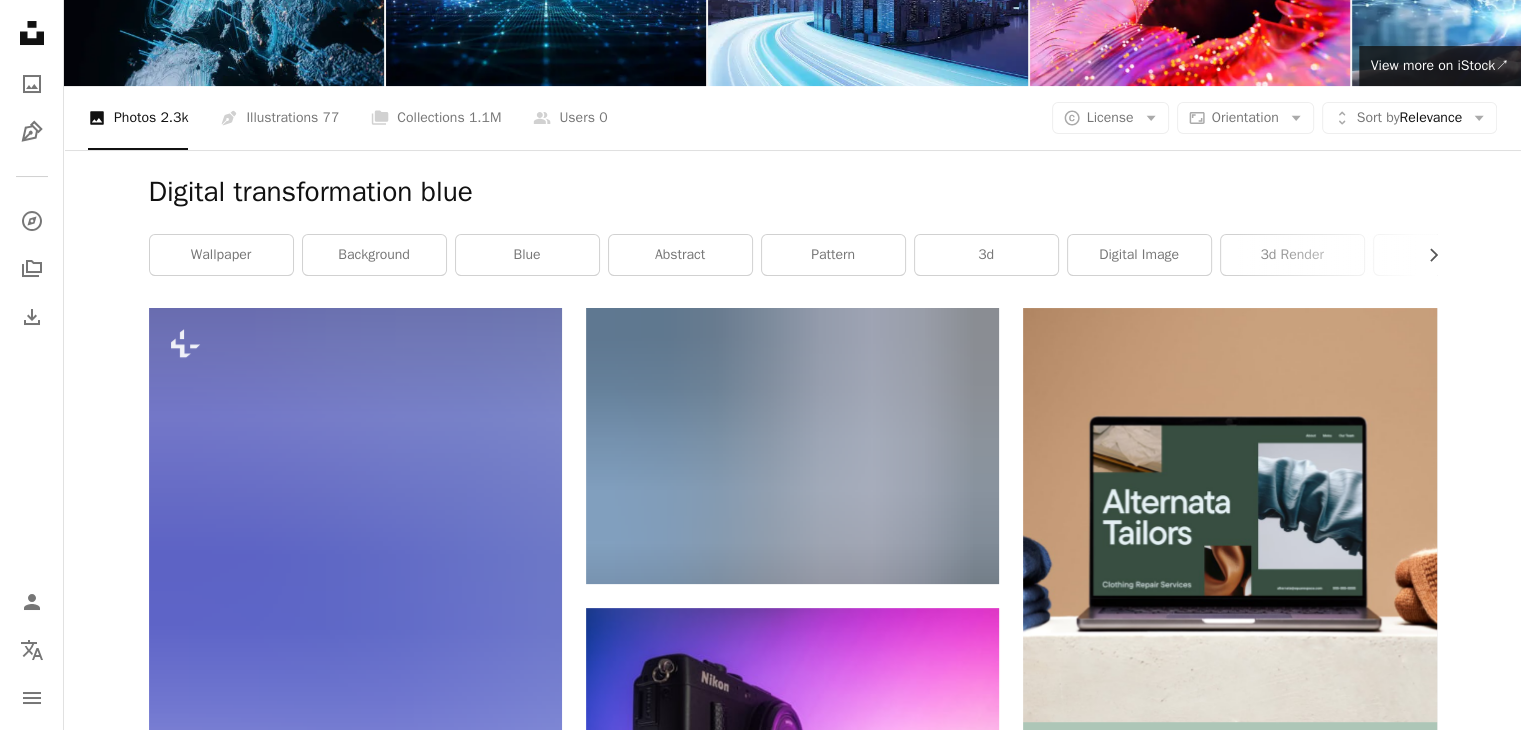 scroll, scrollTop: 100, scrollLeft: 0, axis: vertical 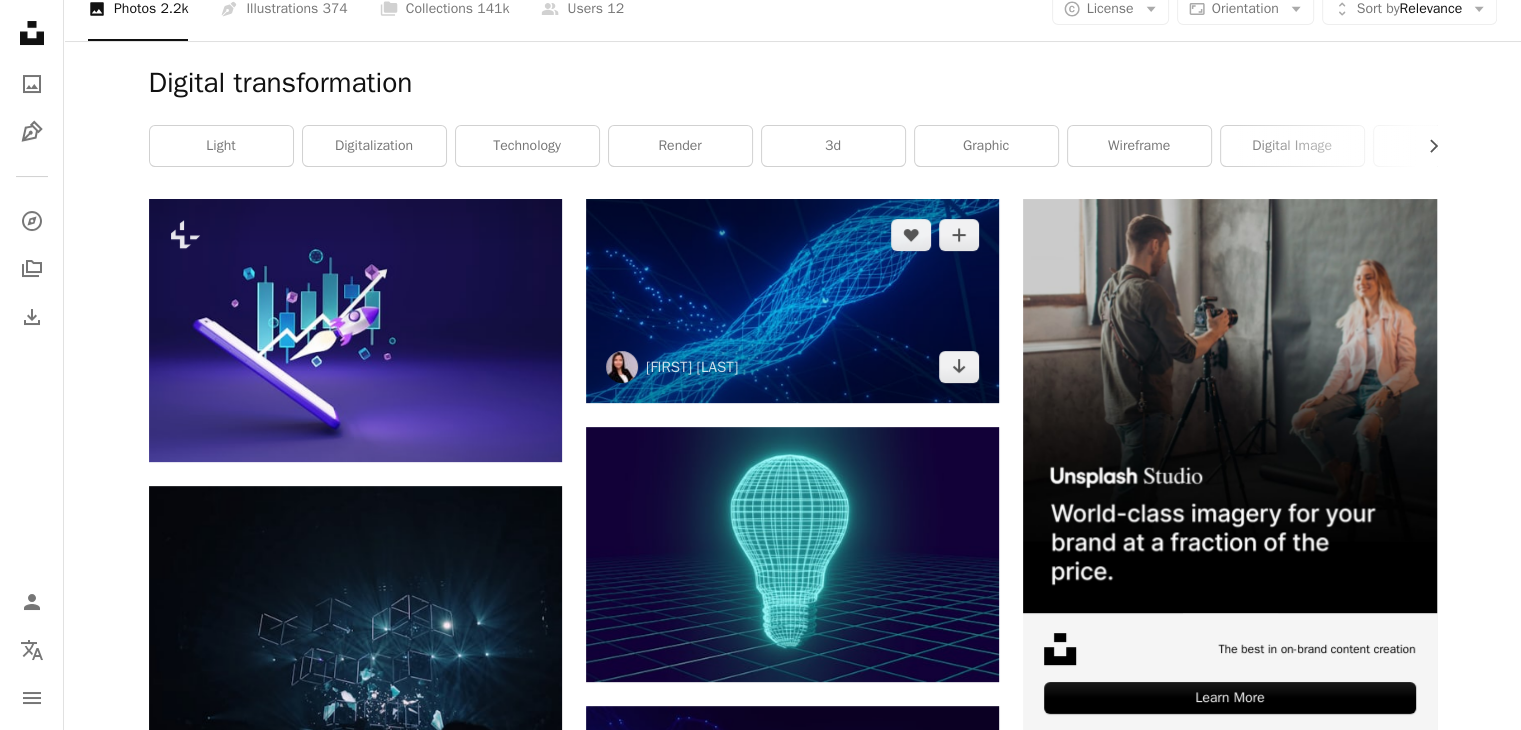click at bounding box center (792, 301) 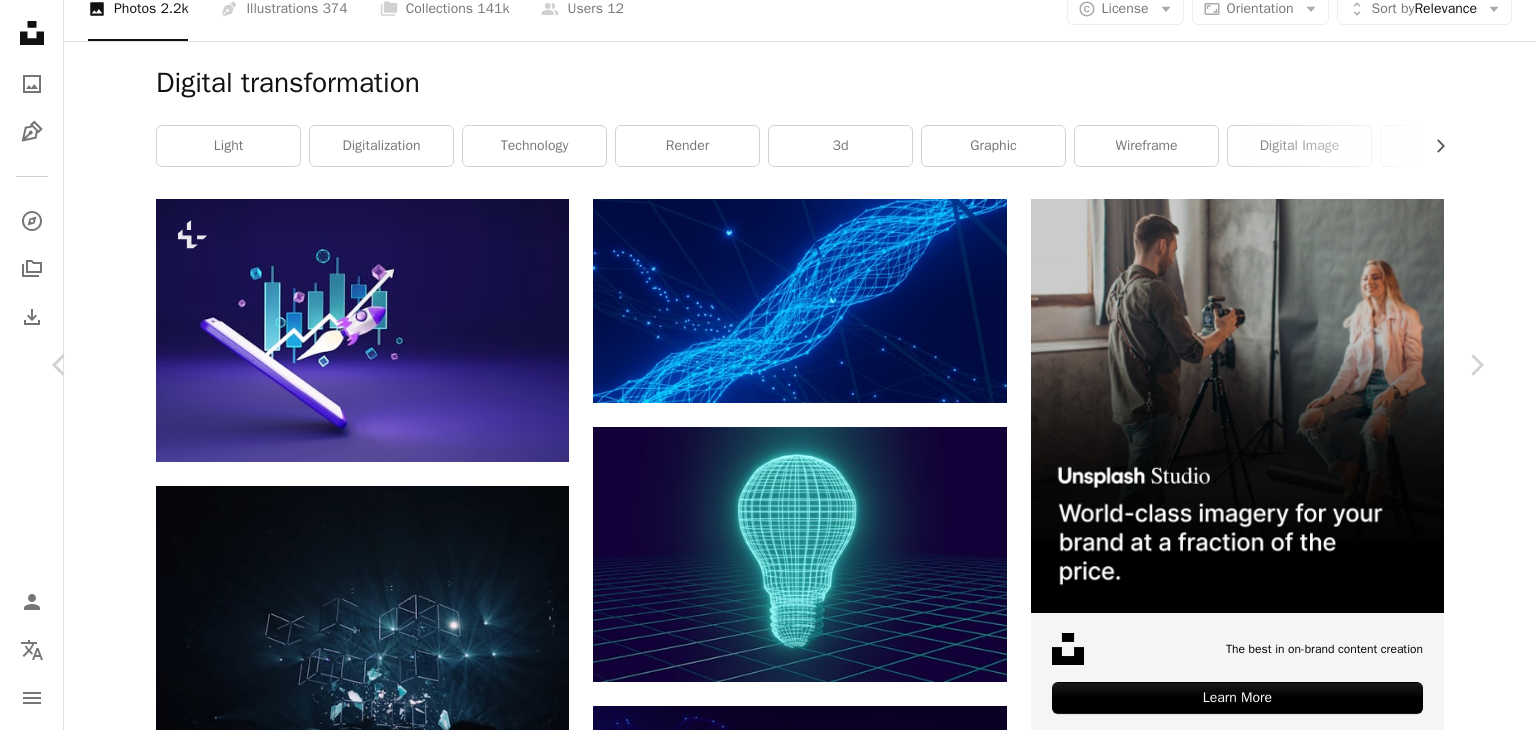 scroll, scrollTop: 600, scrollLeft: 0, axis: vertical 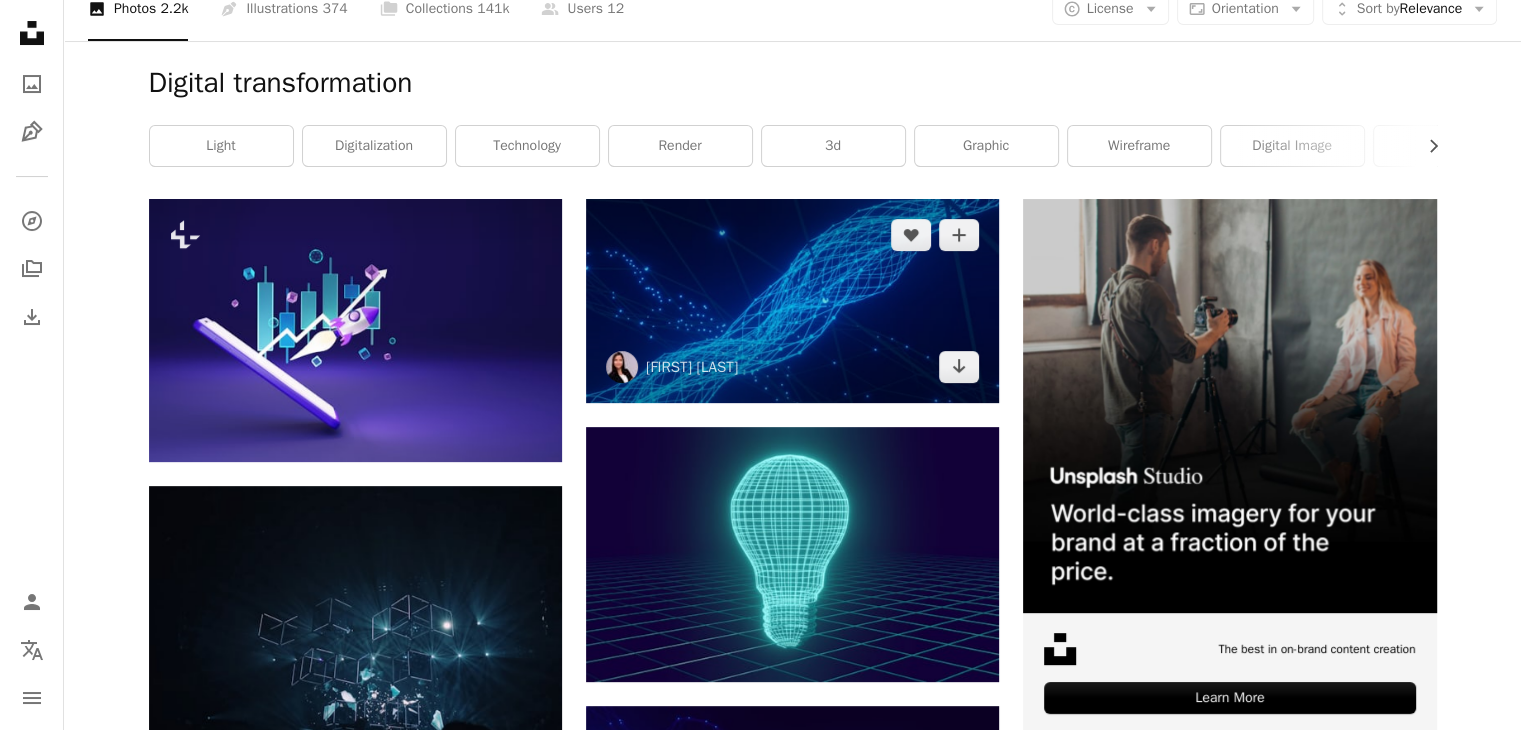 click at bounding box center (792, 301) 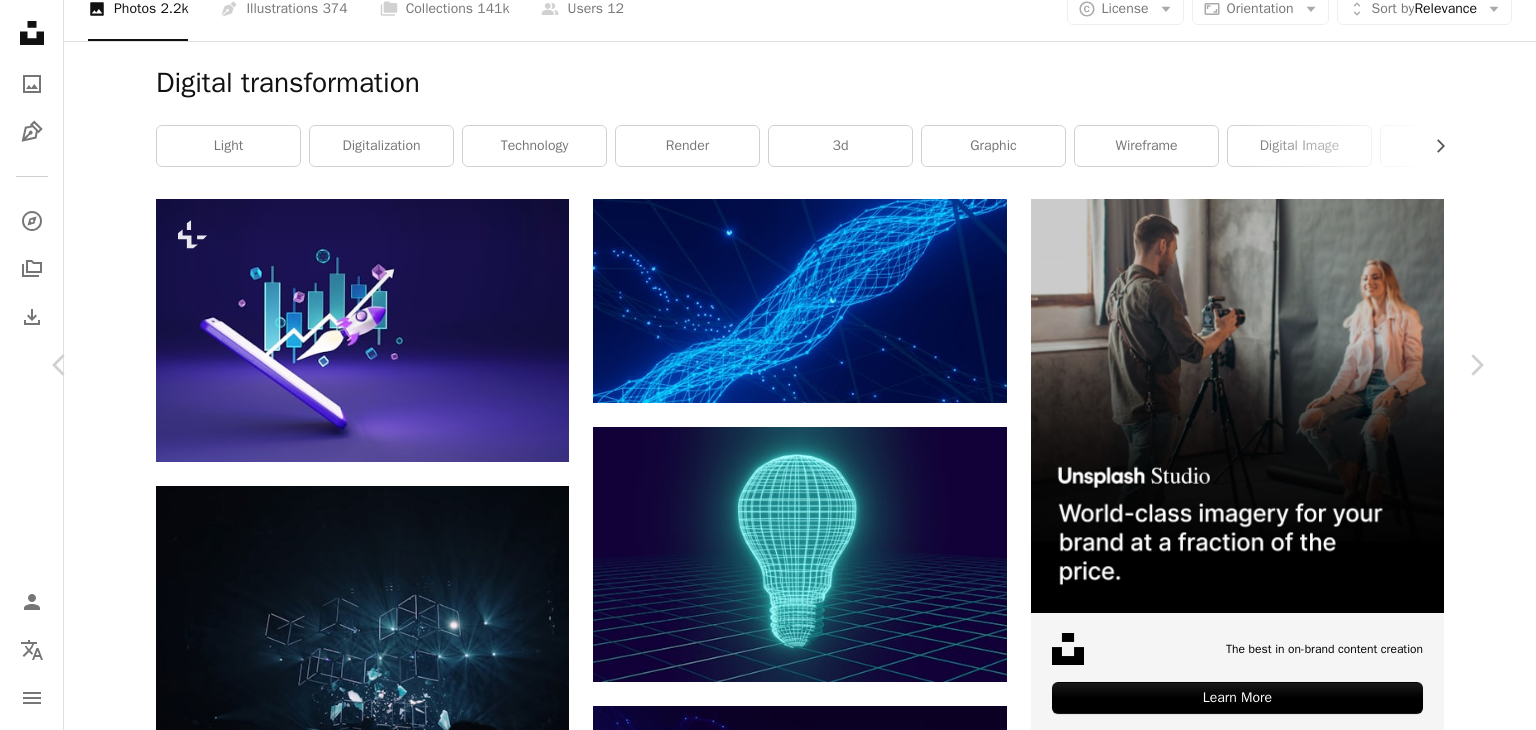 scroll, scrollTop: 600, scrollLeft: 0, axis: vertical 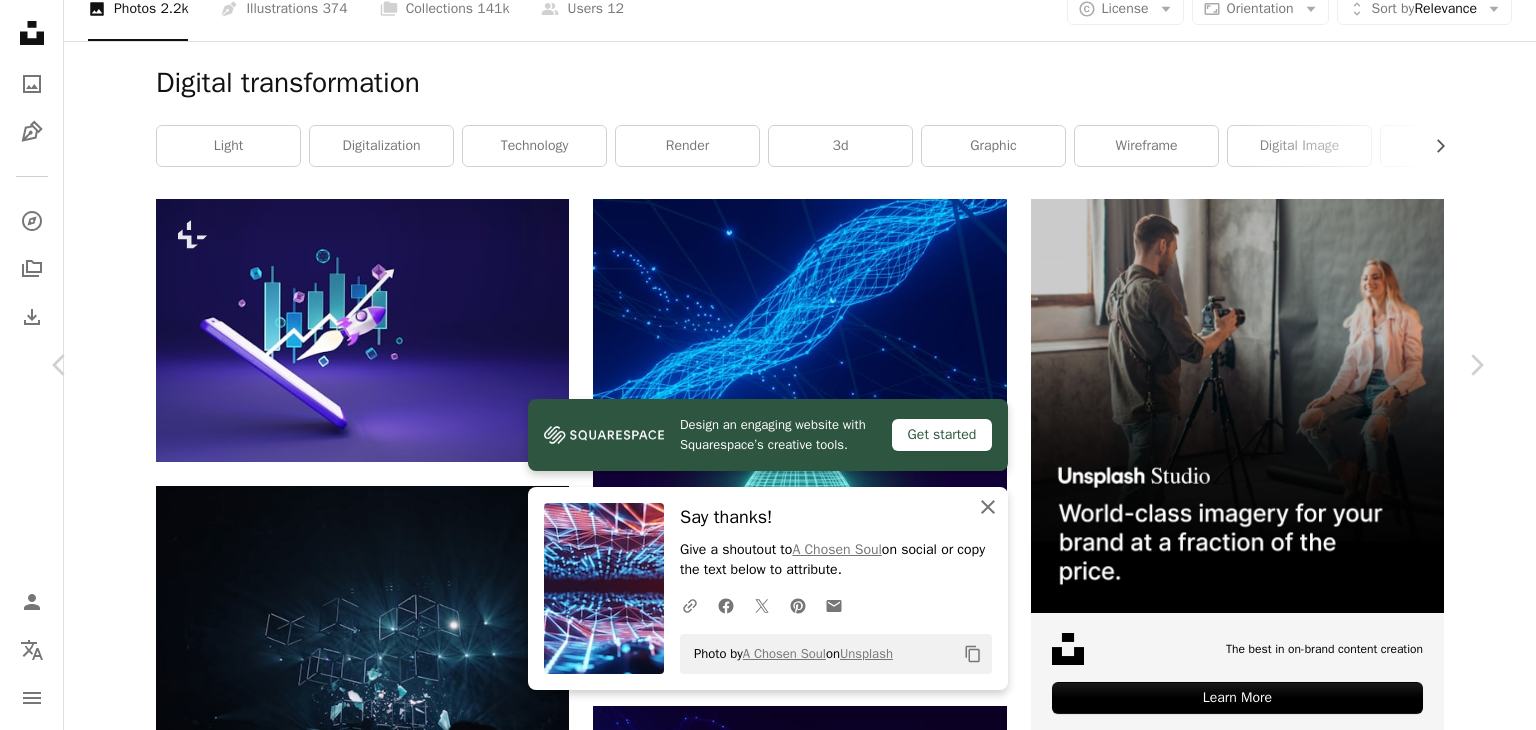 click on "An X shape" 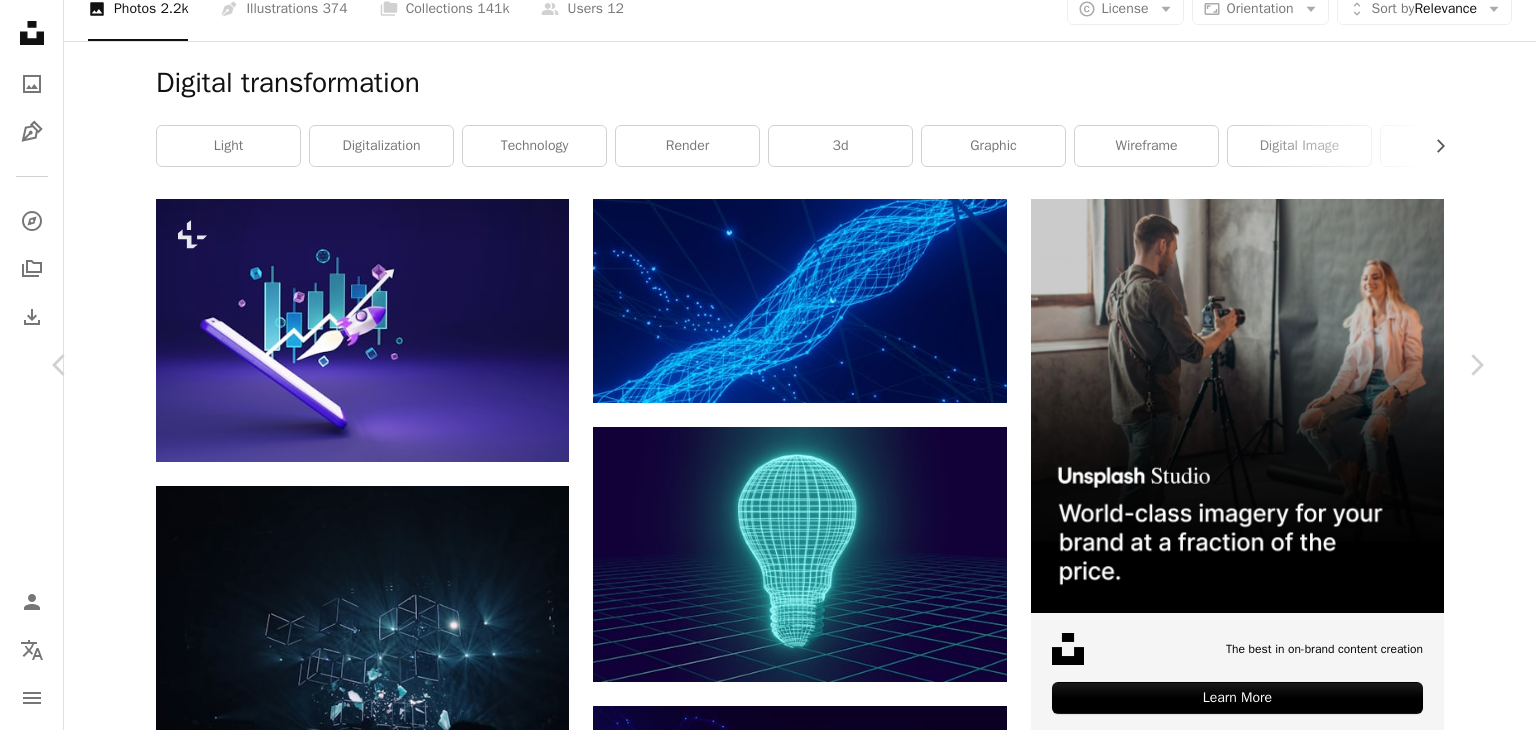 scroll, scrollTop: 1200, scrollLeft: 0, axis: vertical 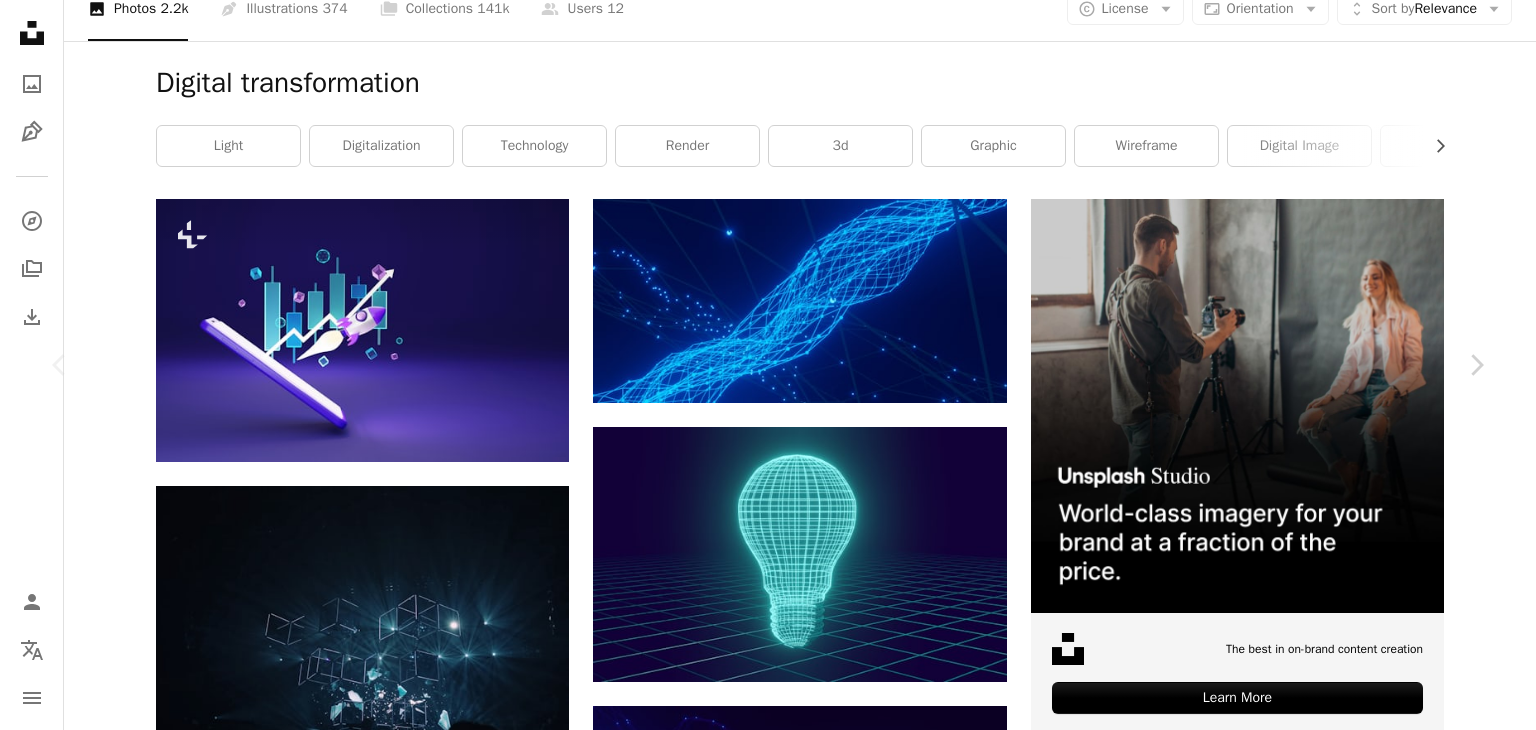 click on "Arrow pointing down" 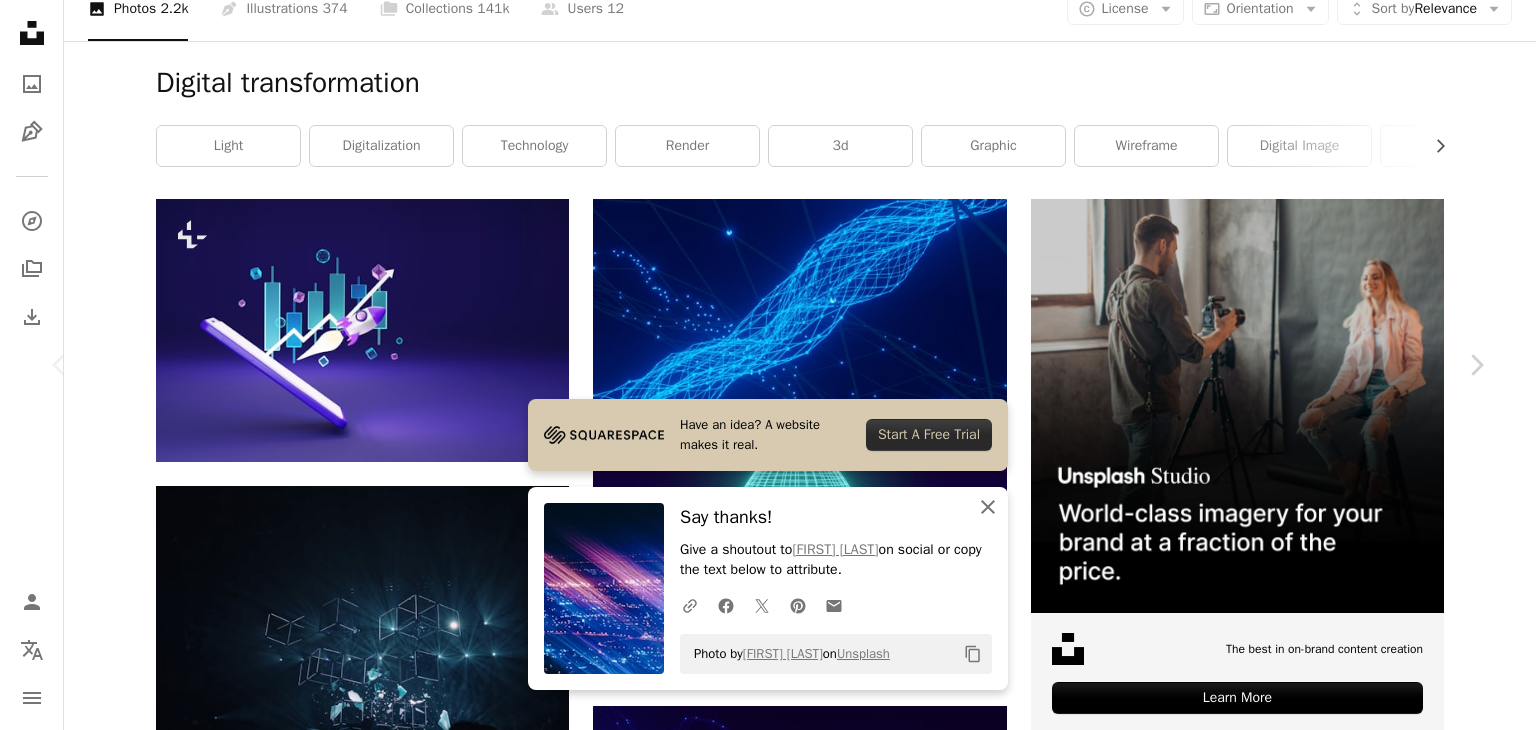 click on "An X shape" 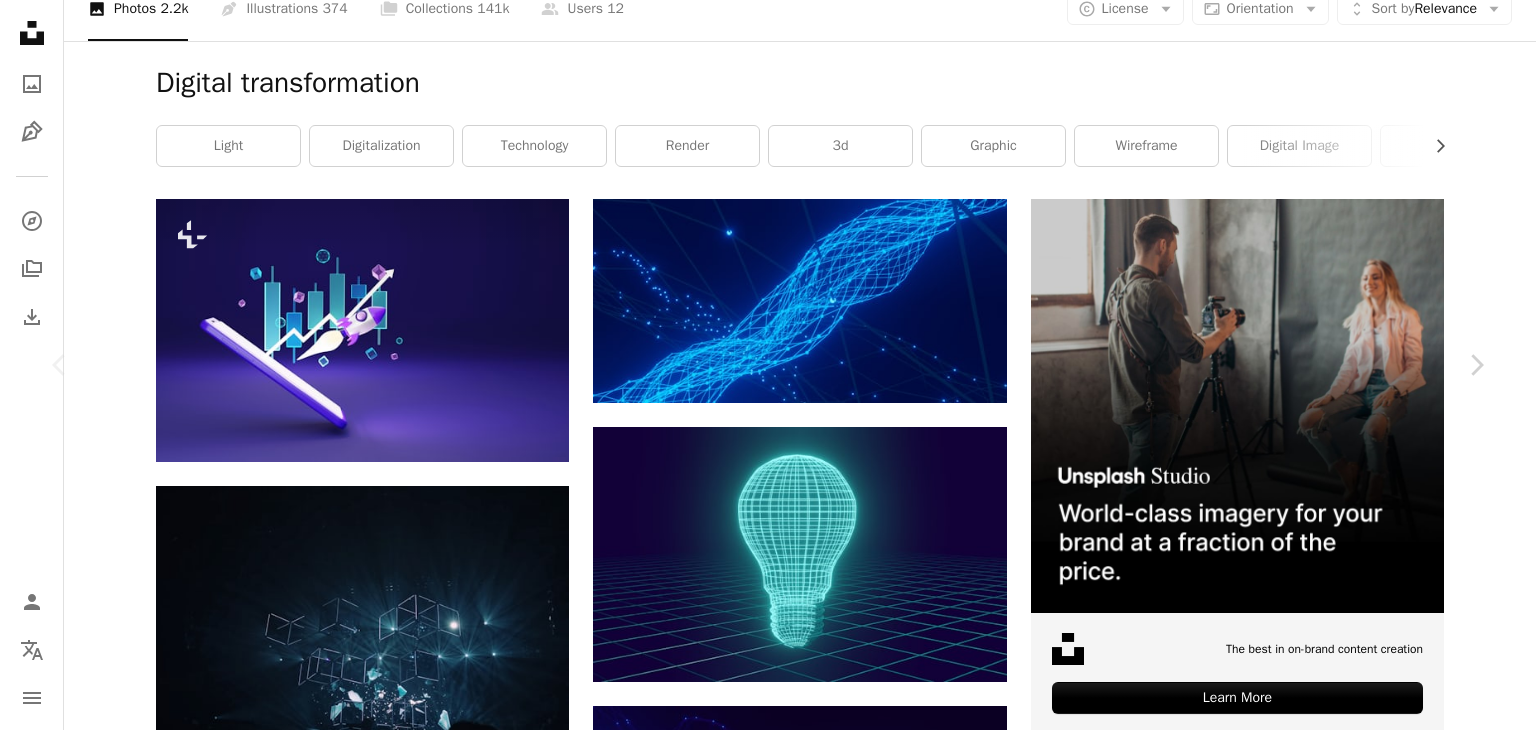 scroll, scrollTop: 4300, scrollLeft: 0, axis: vertical 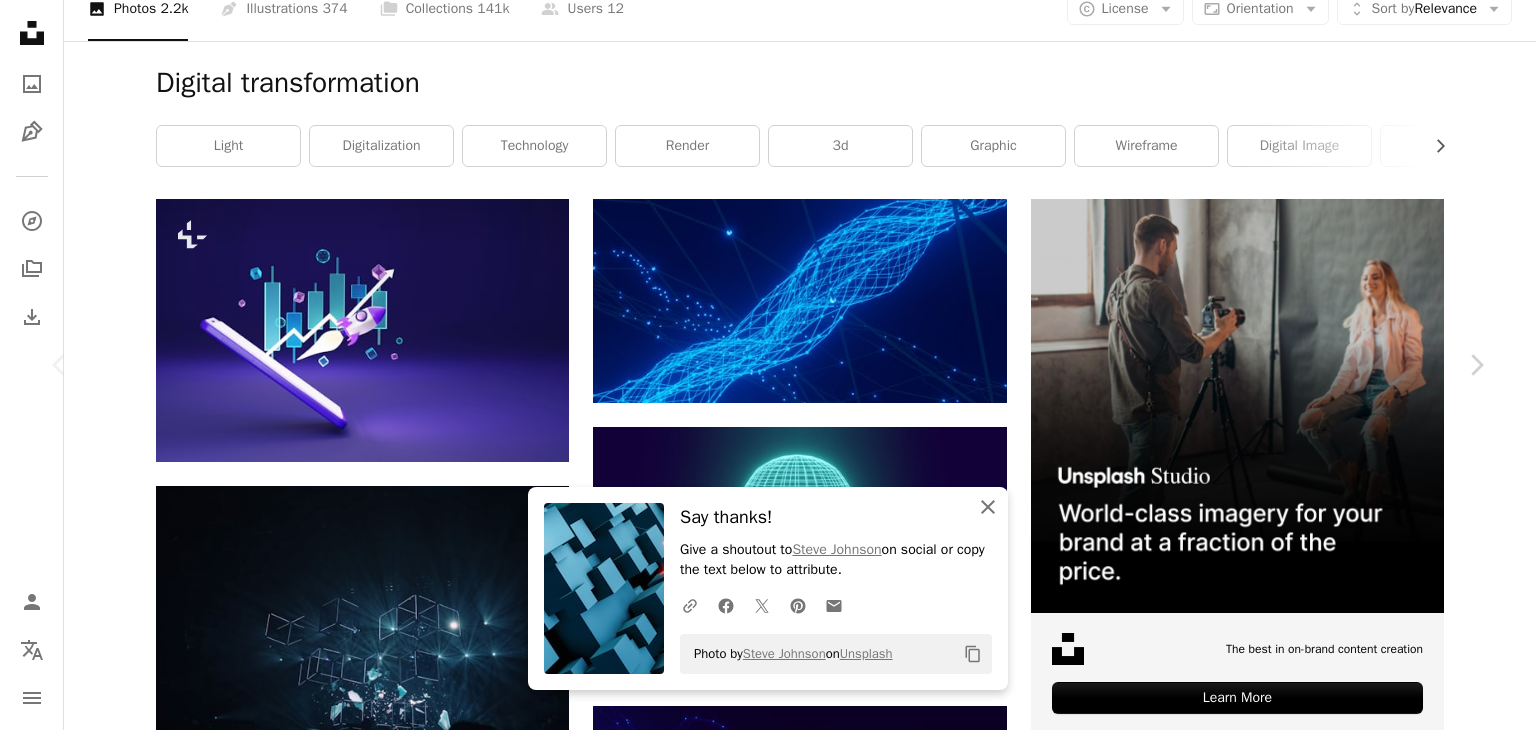 click 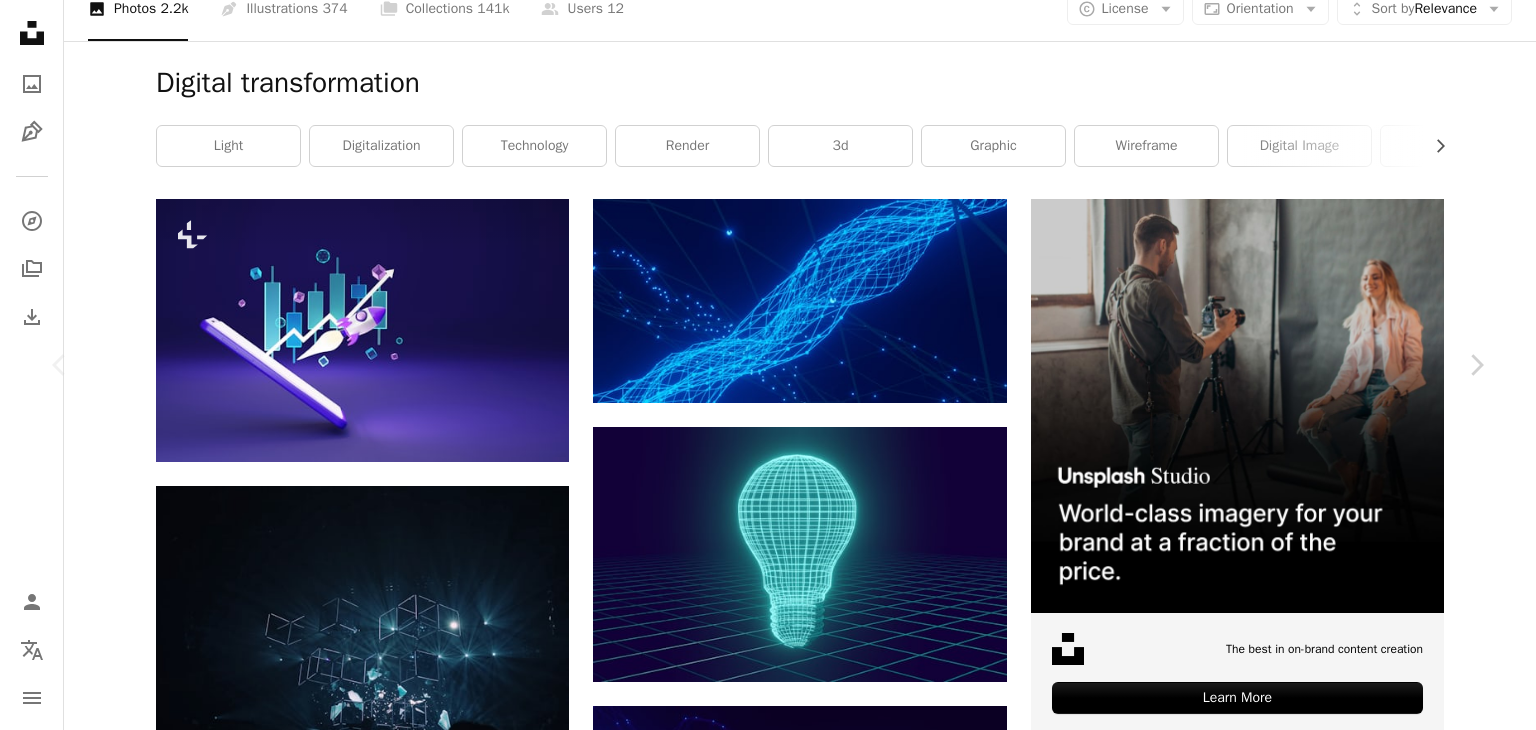 scroll, scrollTop: 7500, scrollLeft: 0, axis: vertical 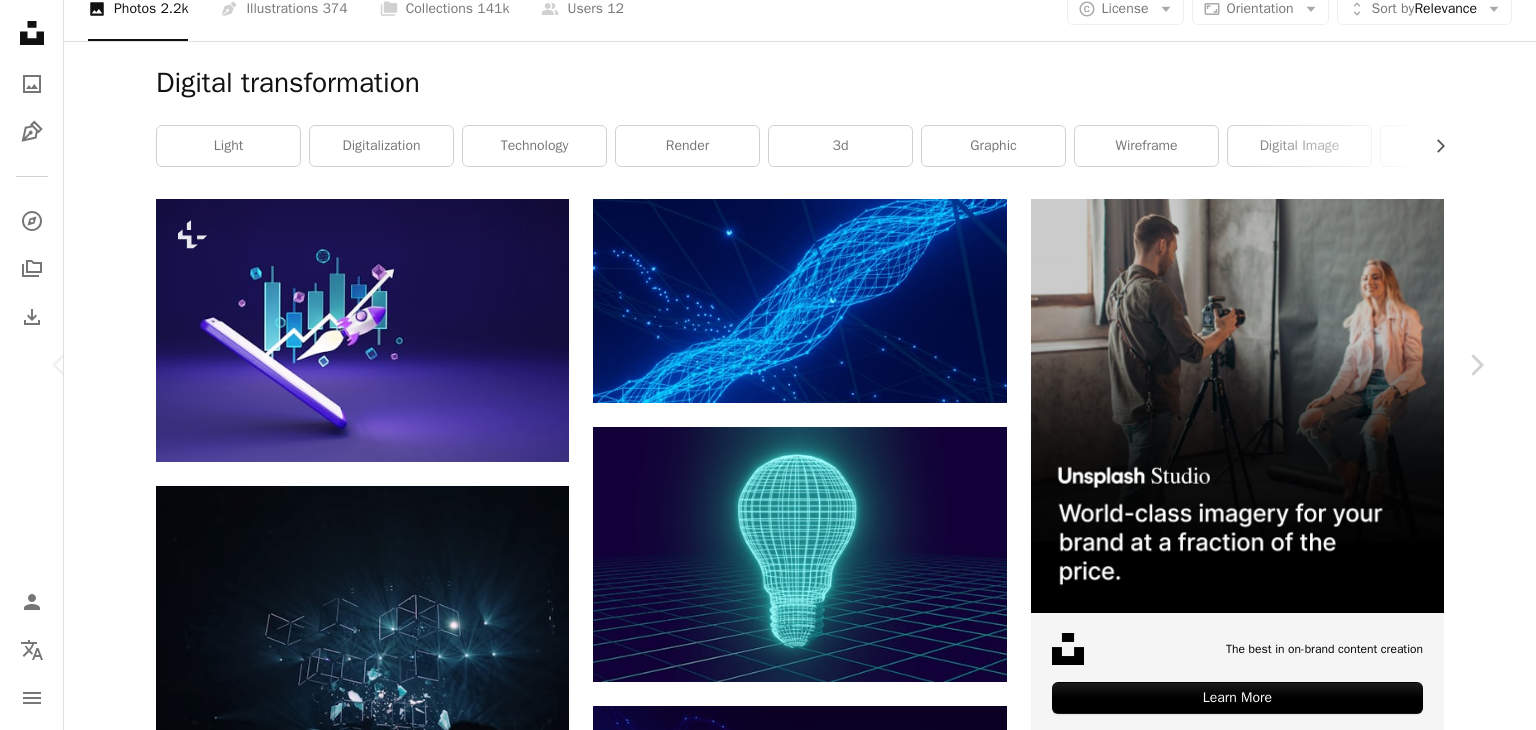 click on "An X shape Chevron left Chevron right [FIRST] [LAST] choys_ A heart A plus sign Download free Chevron down Zoom in Views 5,358,784 Downloads 118,951 A forward-right arrow Share Info icon Info More Actions plexus net A map marker [CITY], [COUNTRY] Calendar outlined Published on  [DATE] Safety Free to use under the  Unsplash License background abstract technology data abstract background digital network connection transformation technical wireframe digitalization net fractals data stream plexus art blue tech light Free images Browse premium related images on iStock  |  Save 20% with code UNSPLASH20 View more on iStock  ↗ Related images A heart A plus sign [FIRST] [LAST] Arrow pointing down Plus sign for Unsplash+ A heart A plus sign Getty Images For  Unsplash+ A lock Download A heart A plus sign [FIRST] [LAST] Available for hire A checkmark inside of a circle Arrow pointing down A heart A plus sign [FIRST] [LAST] Arrow pointing down A heart A plus sign" at bounding box center (768, 25496) 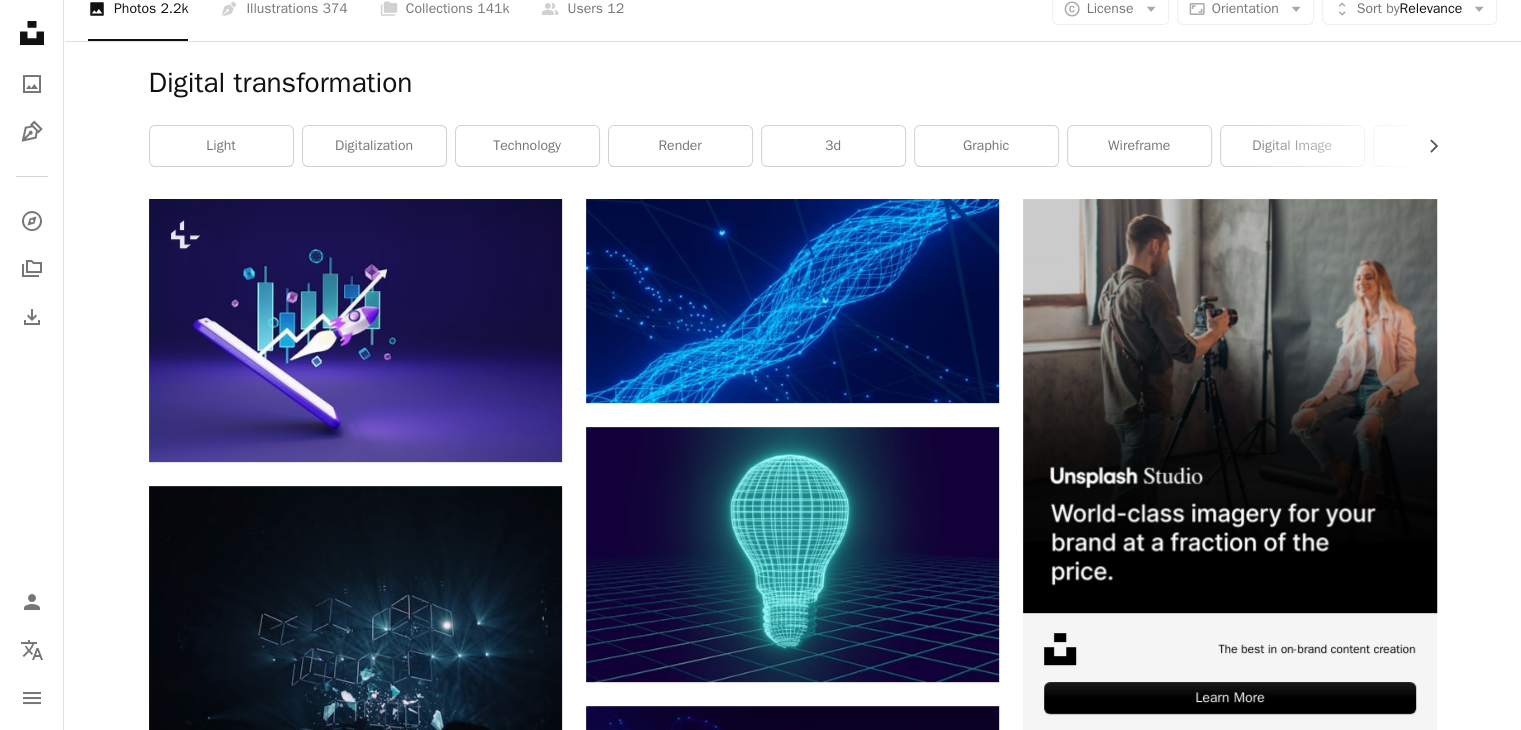 scroll, scrollTop: 0, scrollLeft: 0, axis: both 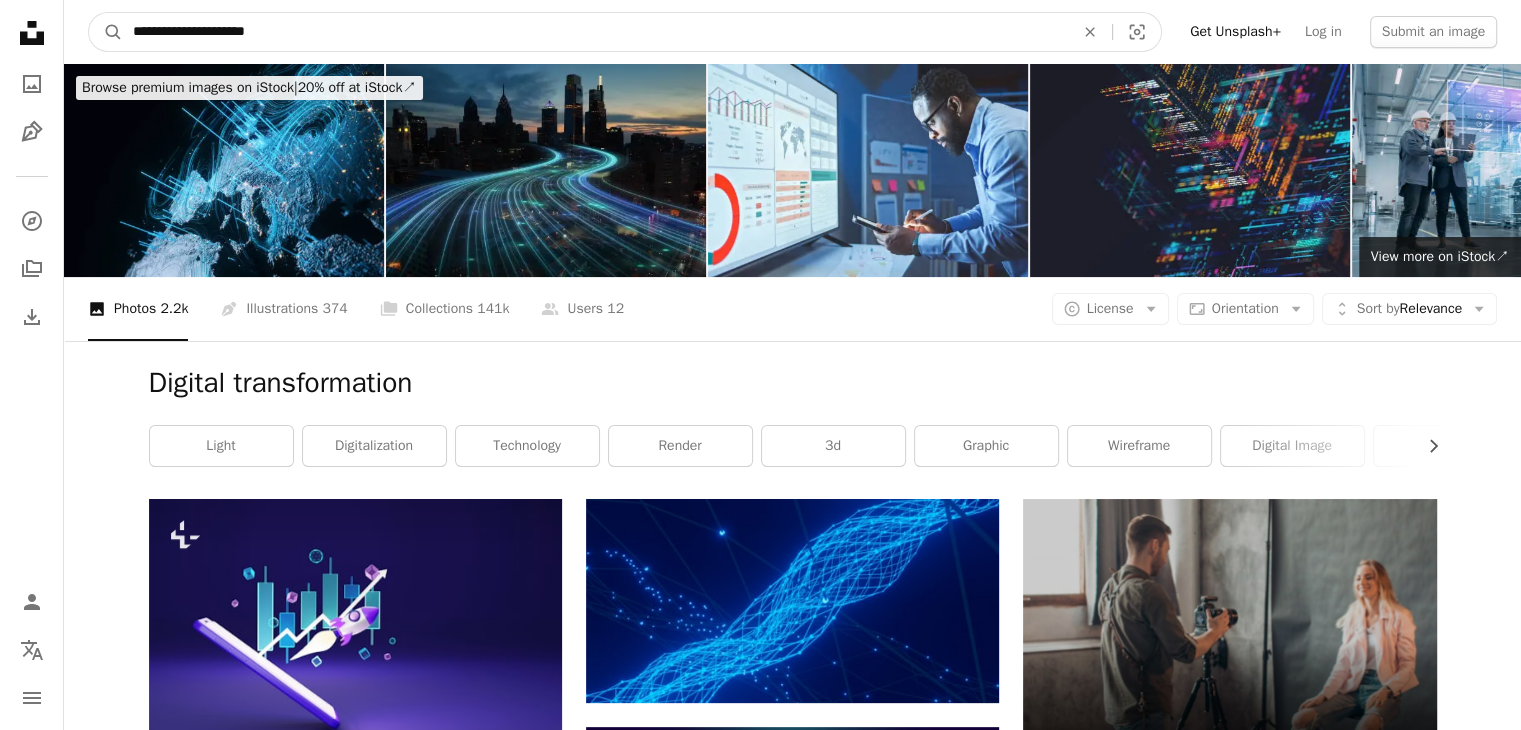 click on "**********" at bounding box center (595, 32) 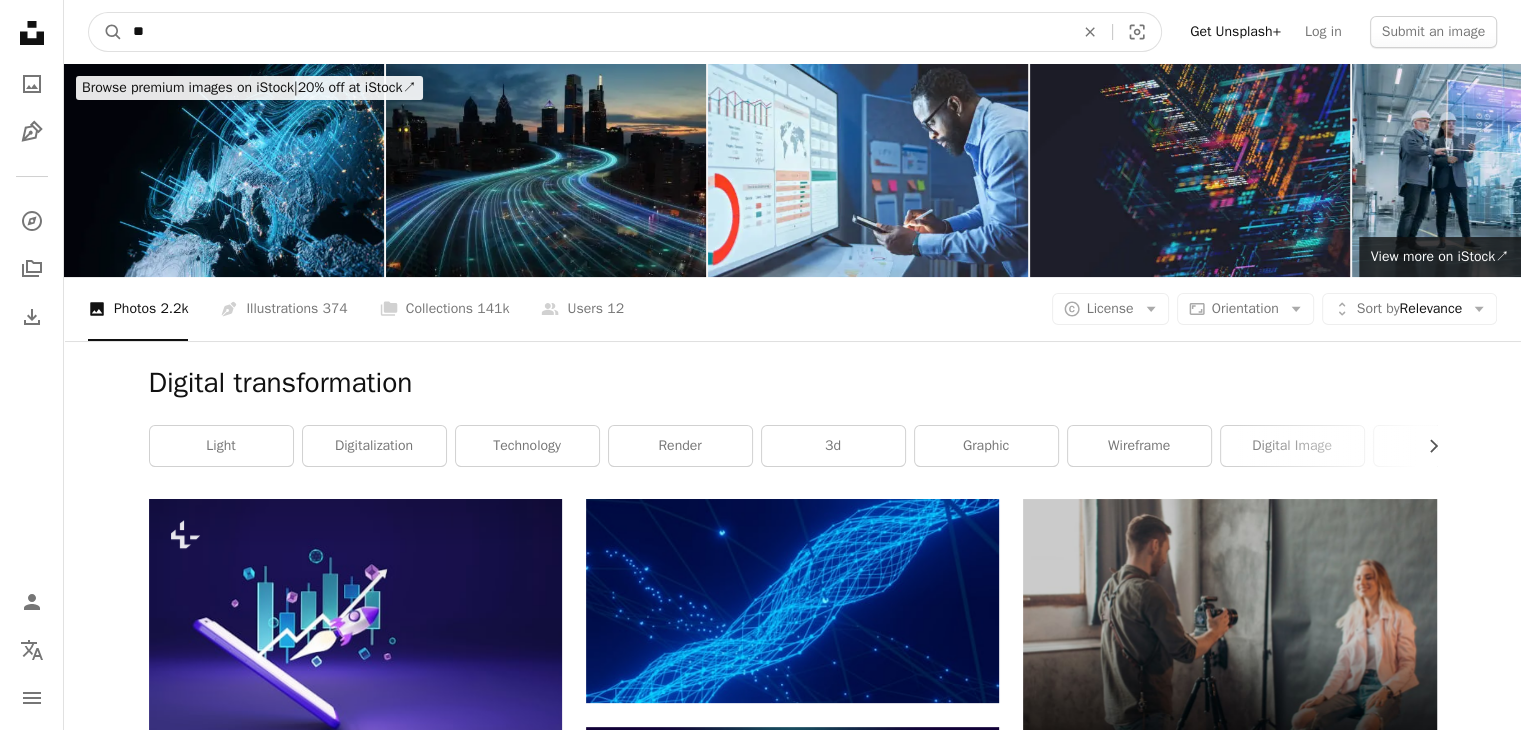 type on "*" 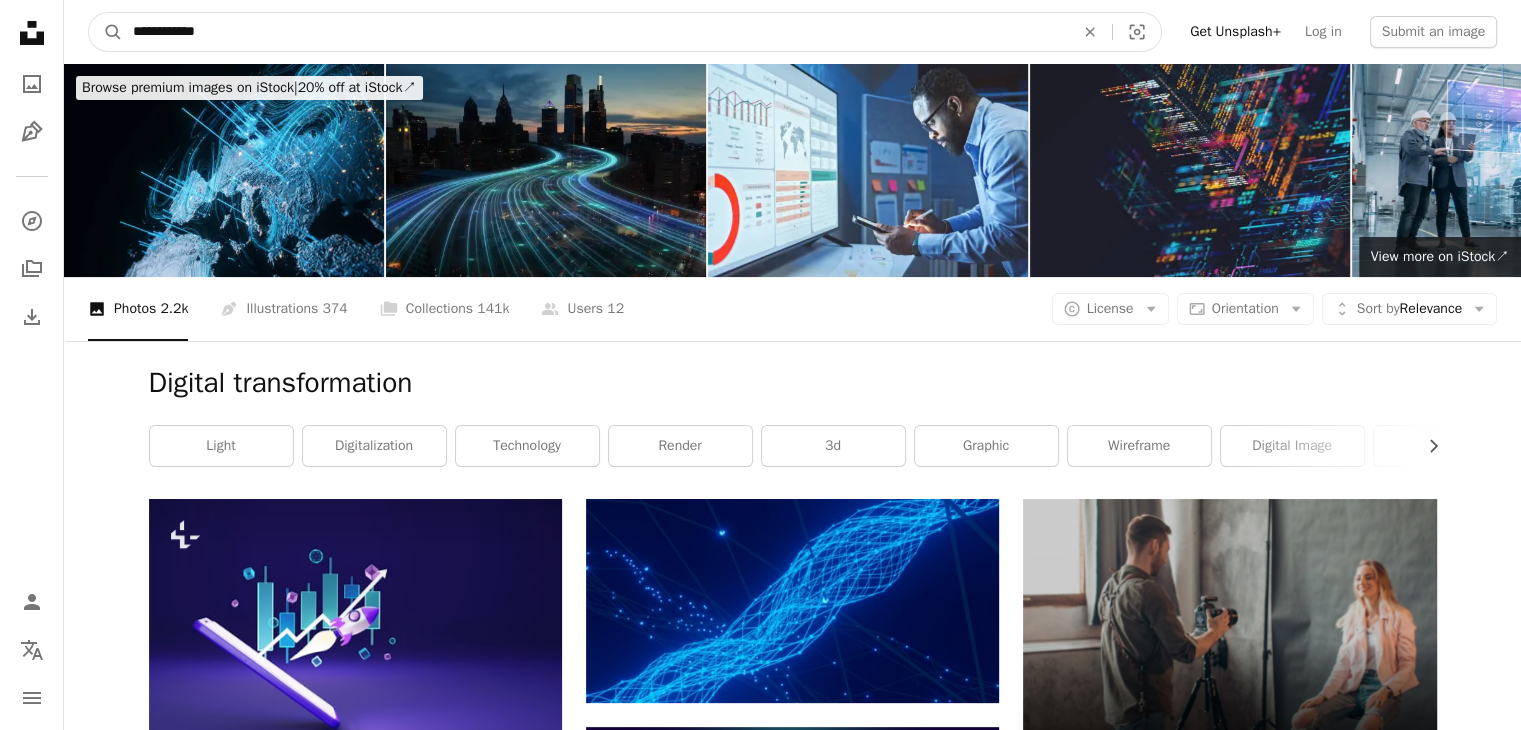type on "**********" 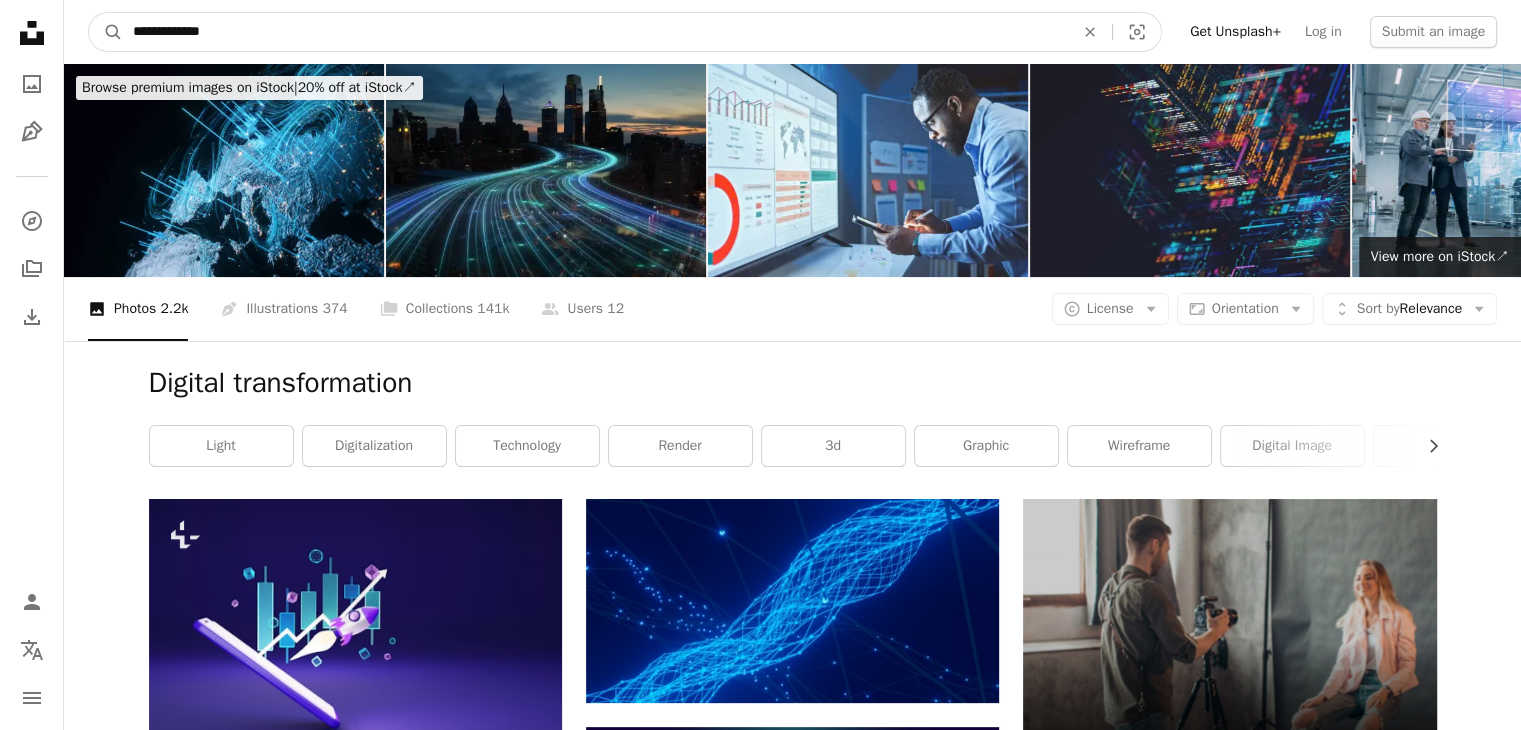 click on "A magnifying glass" at bounding box center (106, 32) 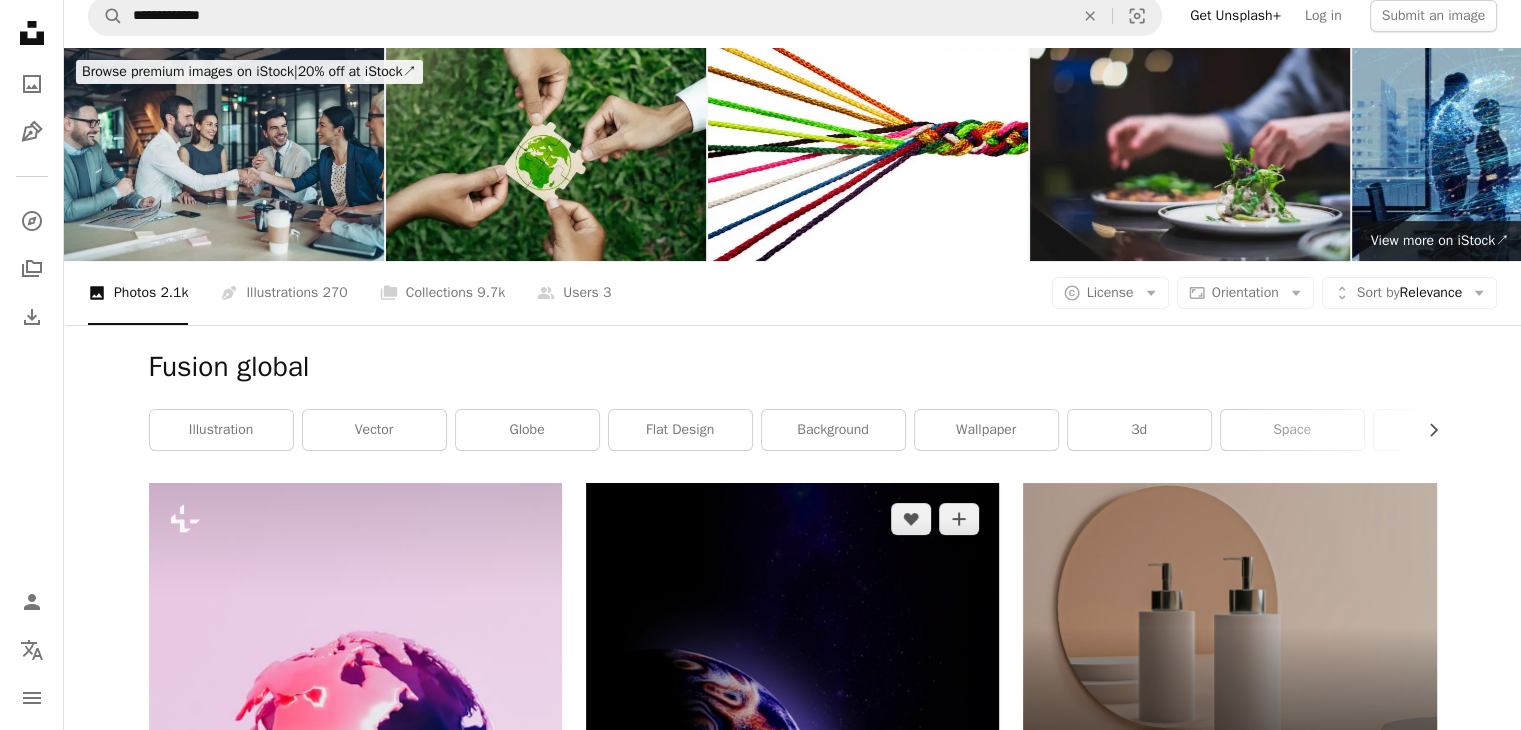 scroll, scrollTop: 0, scrollLeft: 0, axis: both 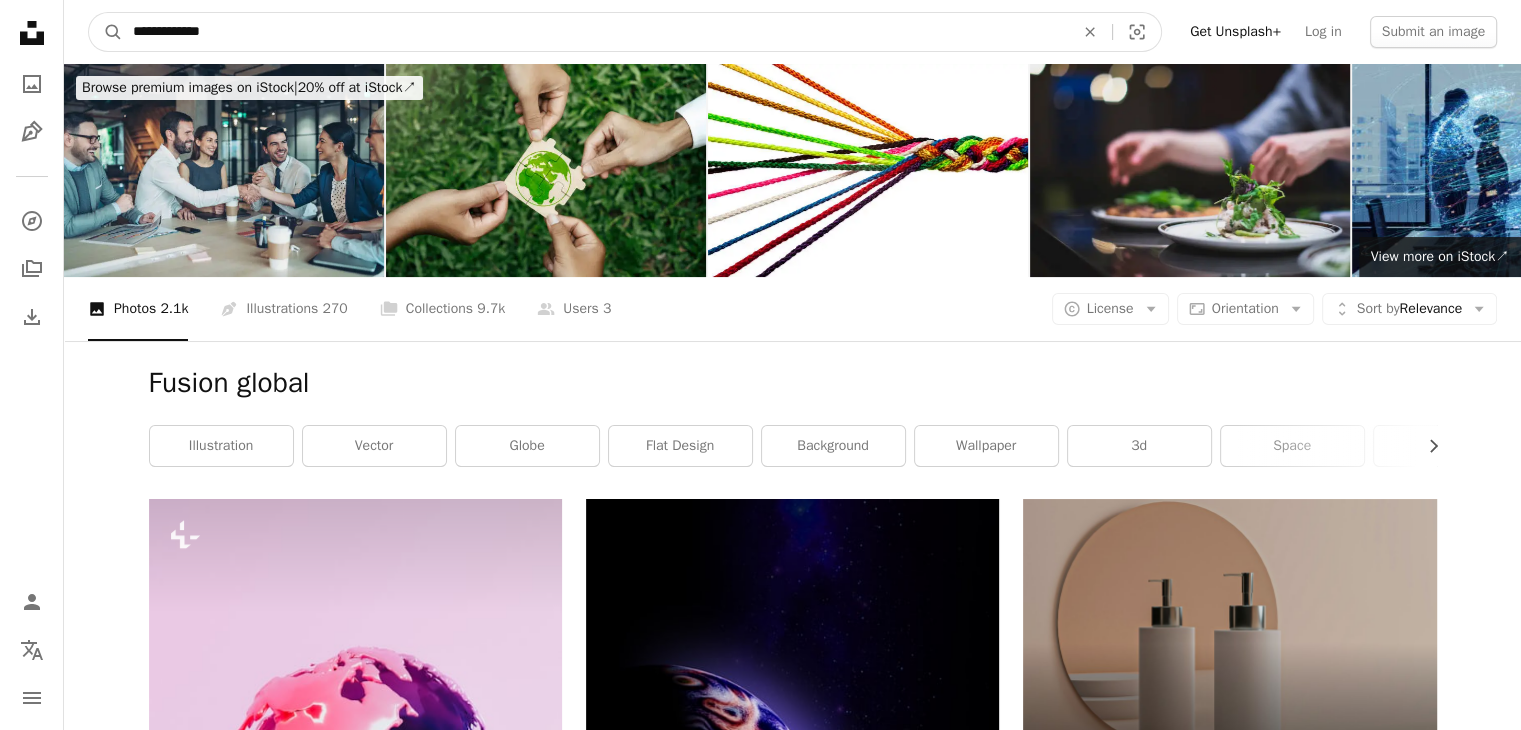click on "**********" at bounding box center (595, 32) 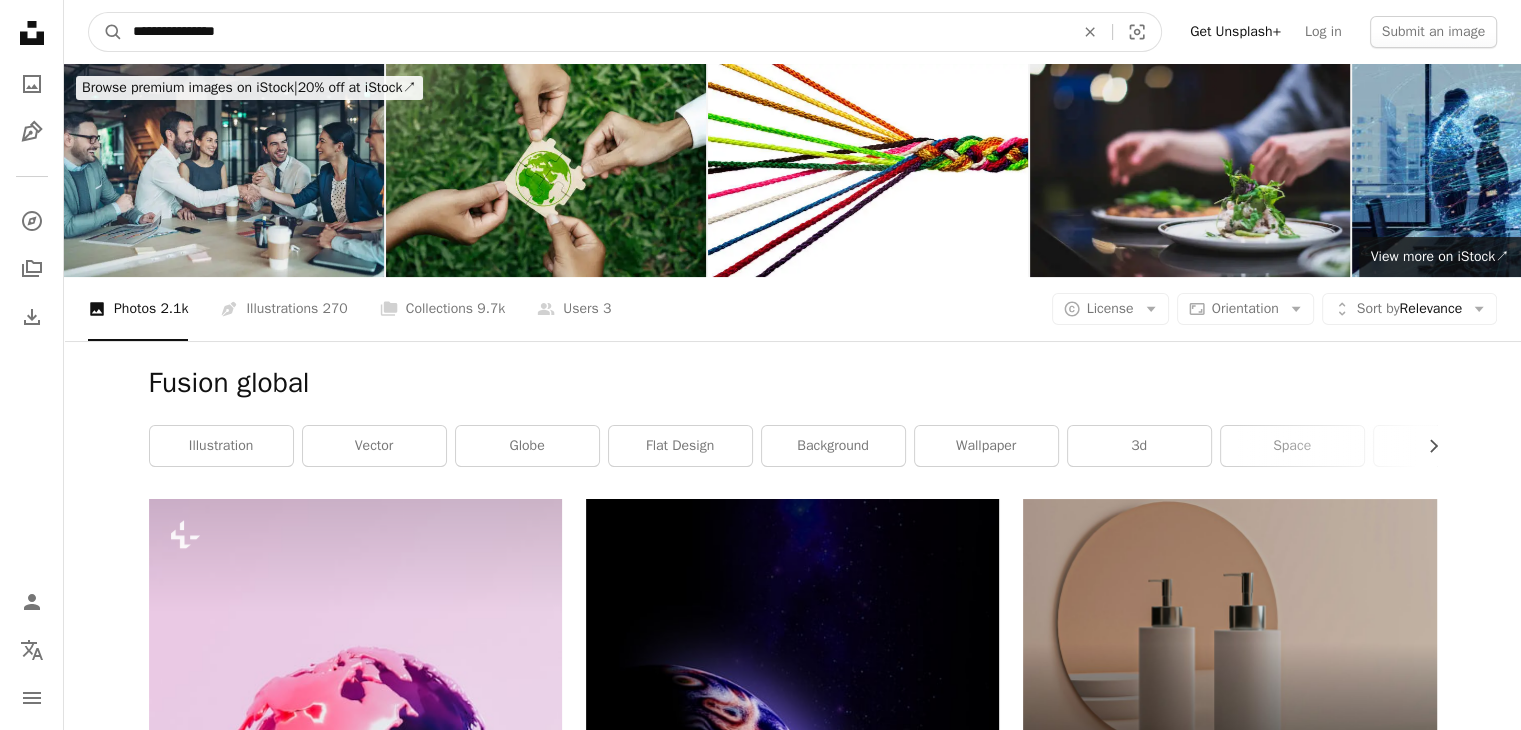 type on "**********" 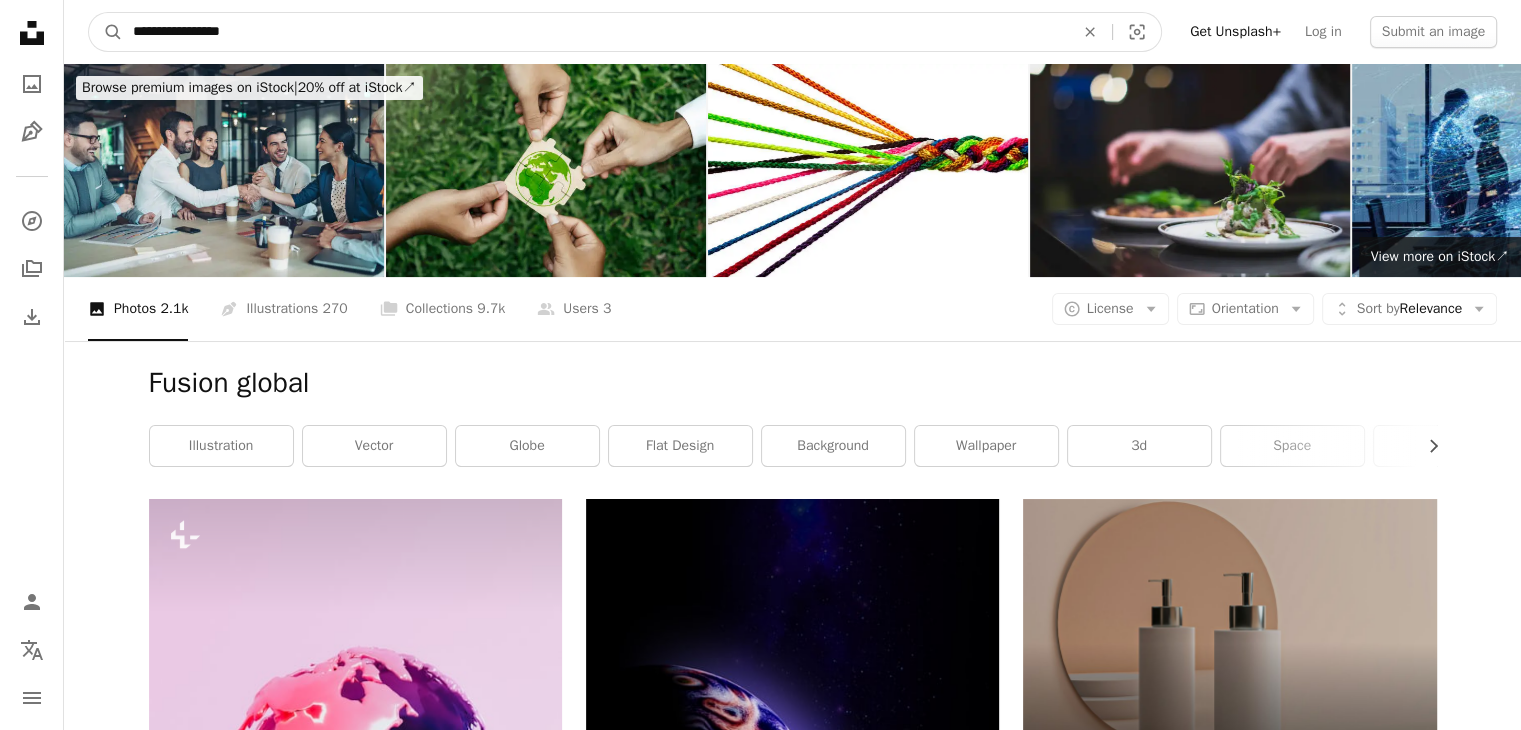 click on "A magnifying glass" at bounding box center [106, 32] 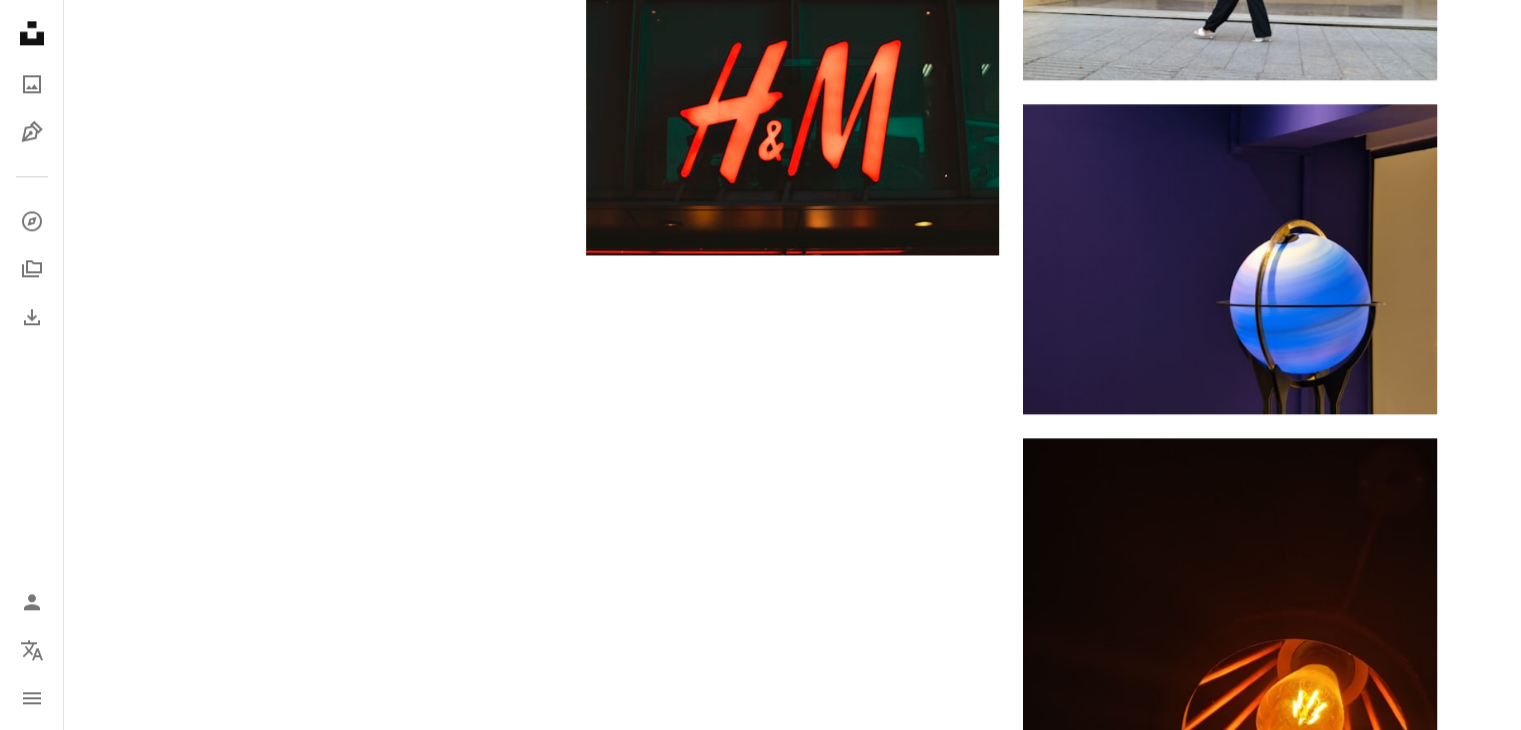 scroll, scrollTop: 2568, scrollLeft: 0, axis: vertical 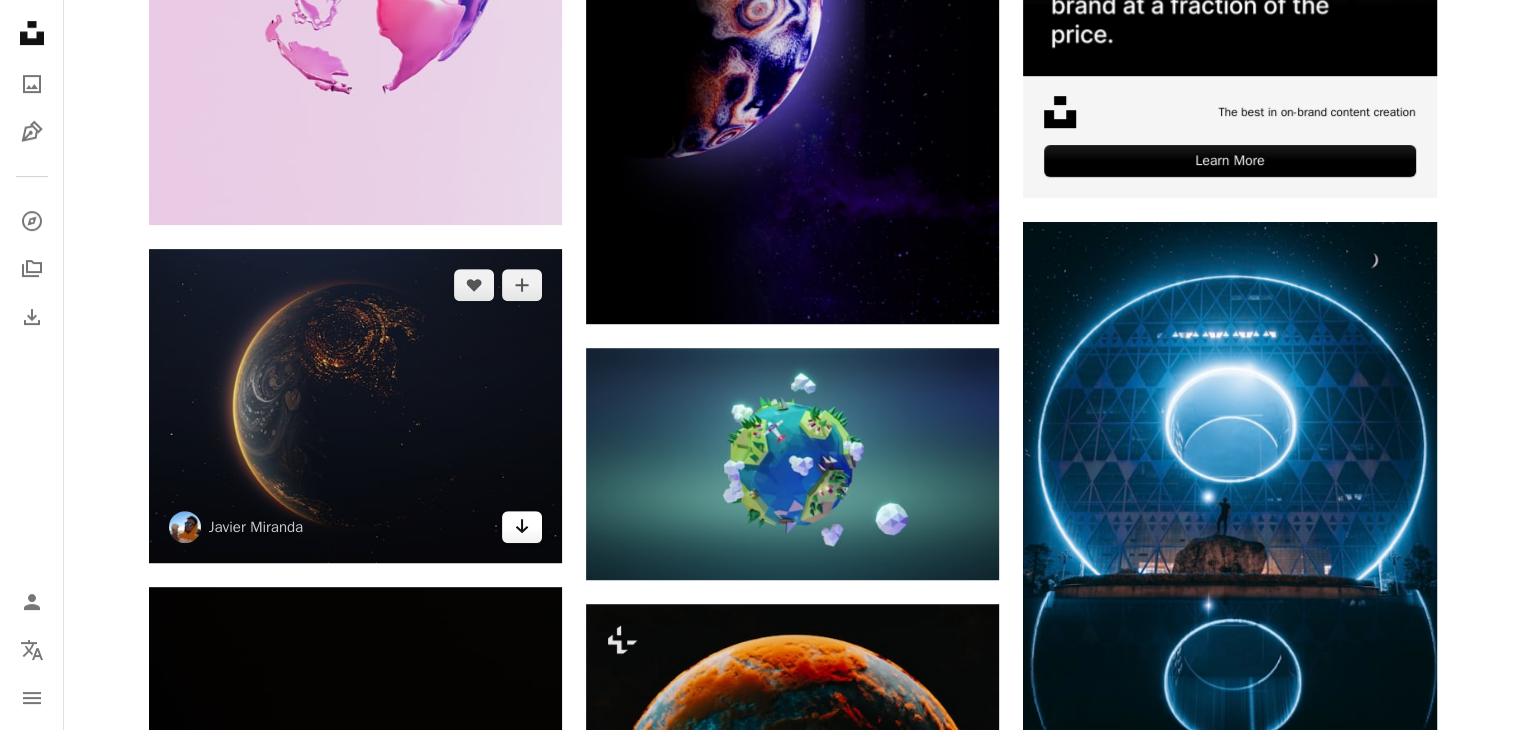 click on "Arrow pointing down" 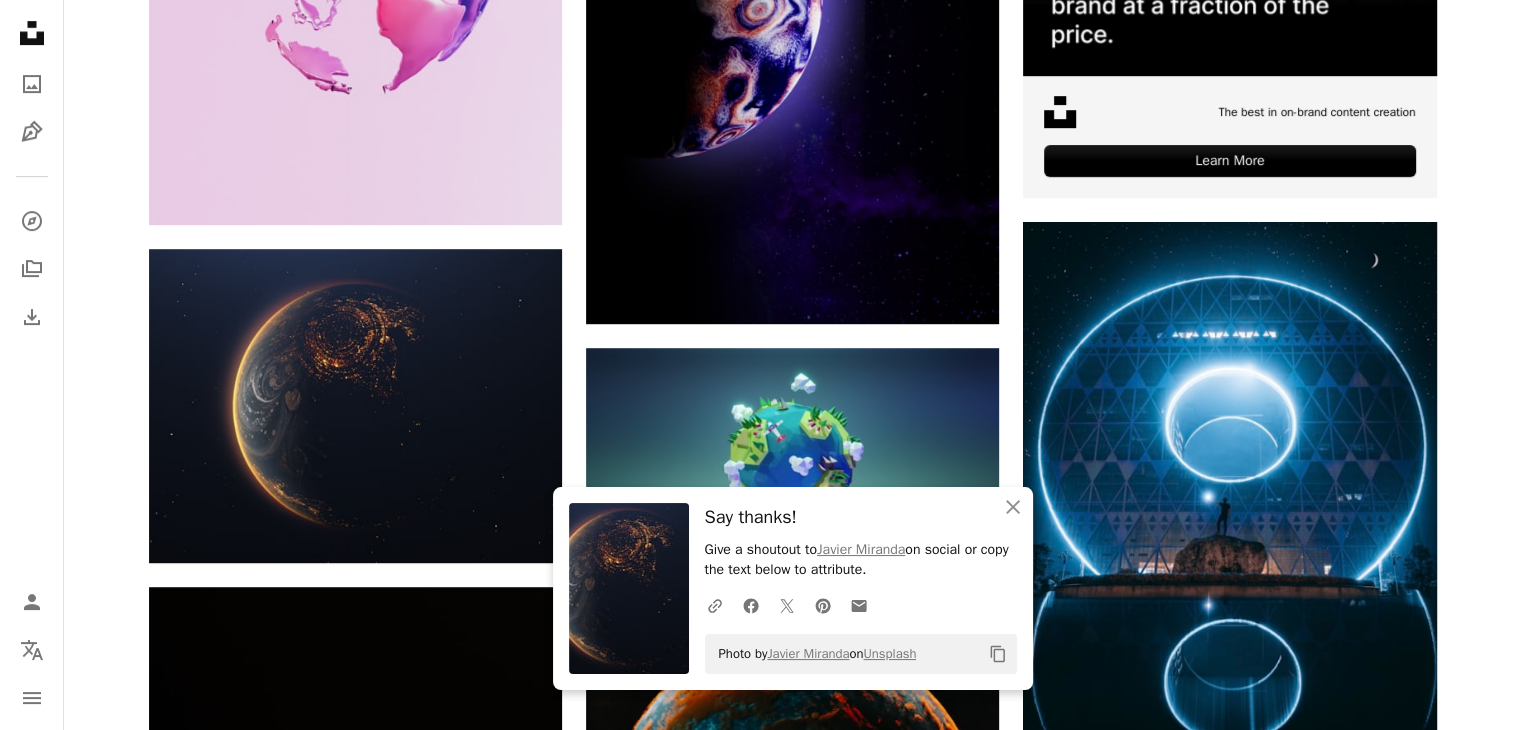 click on "Plus sign for Unsplash+ A heart A plus sign [FIRST] [LAST] For  Unsplash+ A lock Download A heart A plus sign [FIRST] [LAST] Arrow pointing down A heart A plus sign 愚木混株 Yumu Arrow pointing down A heart A plus sign [FIRST] [LAST] Available for hire A checkmark inside of a circle Arrow pointing down A heart A plus sign 愚木混株 Yumu Arrow pointing down A heart A plus sign [FIRST] [LAST] Arrow pointing down A heart A plus sign BoliviaInteligente Arrow pointing down A heart A plus sign [FIRST] [LAST] Available for hire A checkmark inside of a circle Arrow pointing down Plus sign for Unsplash+ A heart A plus sign [FIRST] [LAST] For  Unsplash+ A lock Download A heart A plus sign [FIRST] [LAST] Available for hire A checkmark inside of a circle Arrow pointing down A heart A plus sign [FIRST] [LAST] Arrow pointing down A heart A plus sign" at bounding box center (792, 1597) 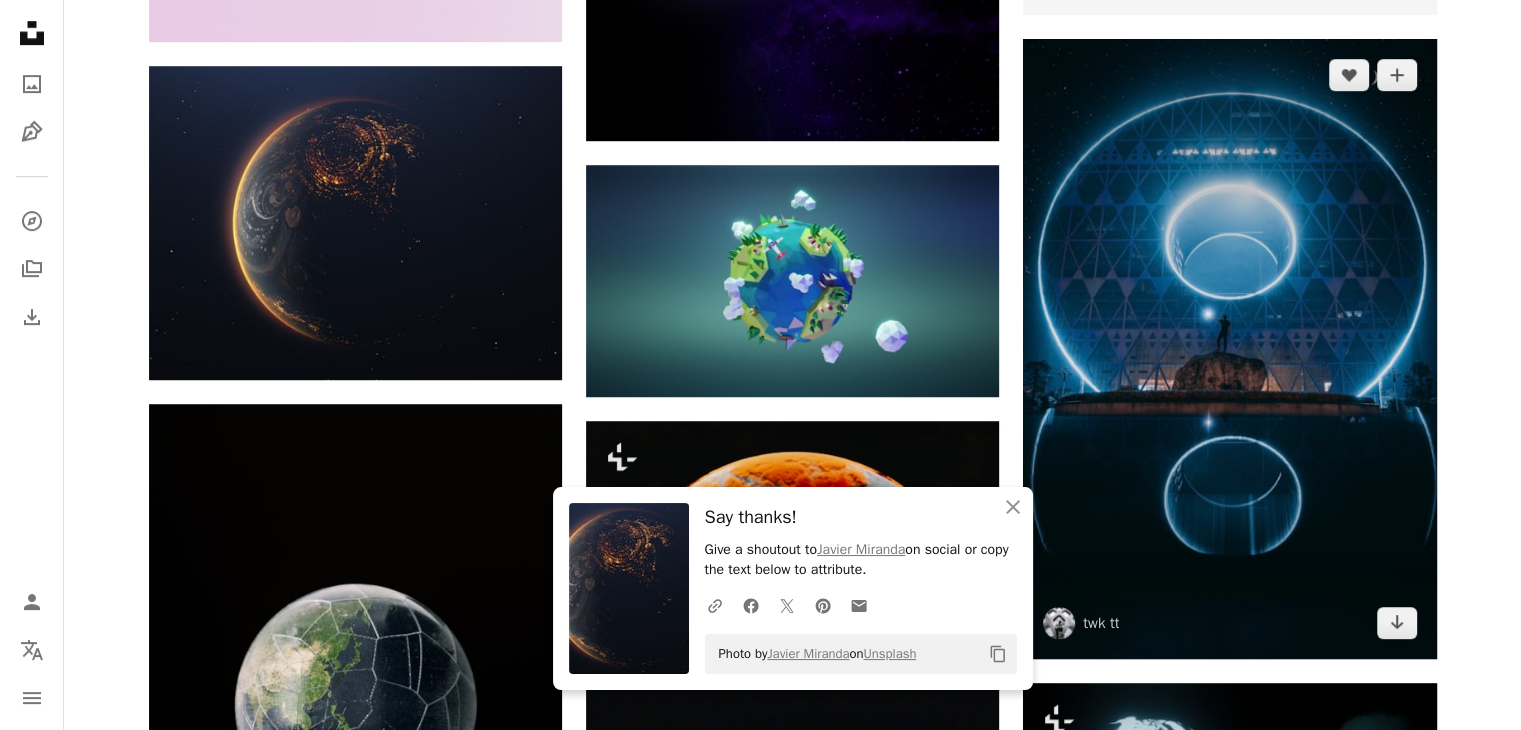 scroll, scrollTop: 1061, scrollLeft: 0, axis: vertical 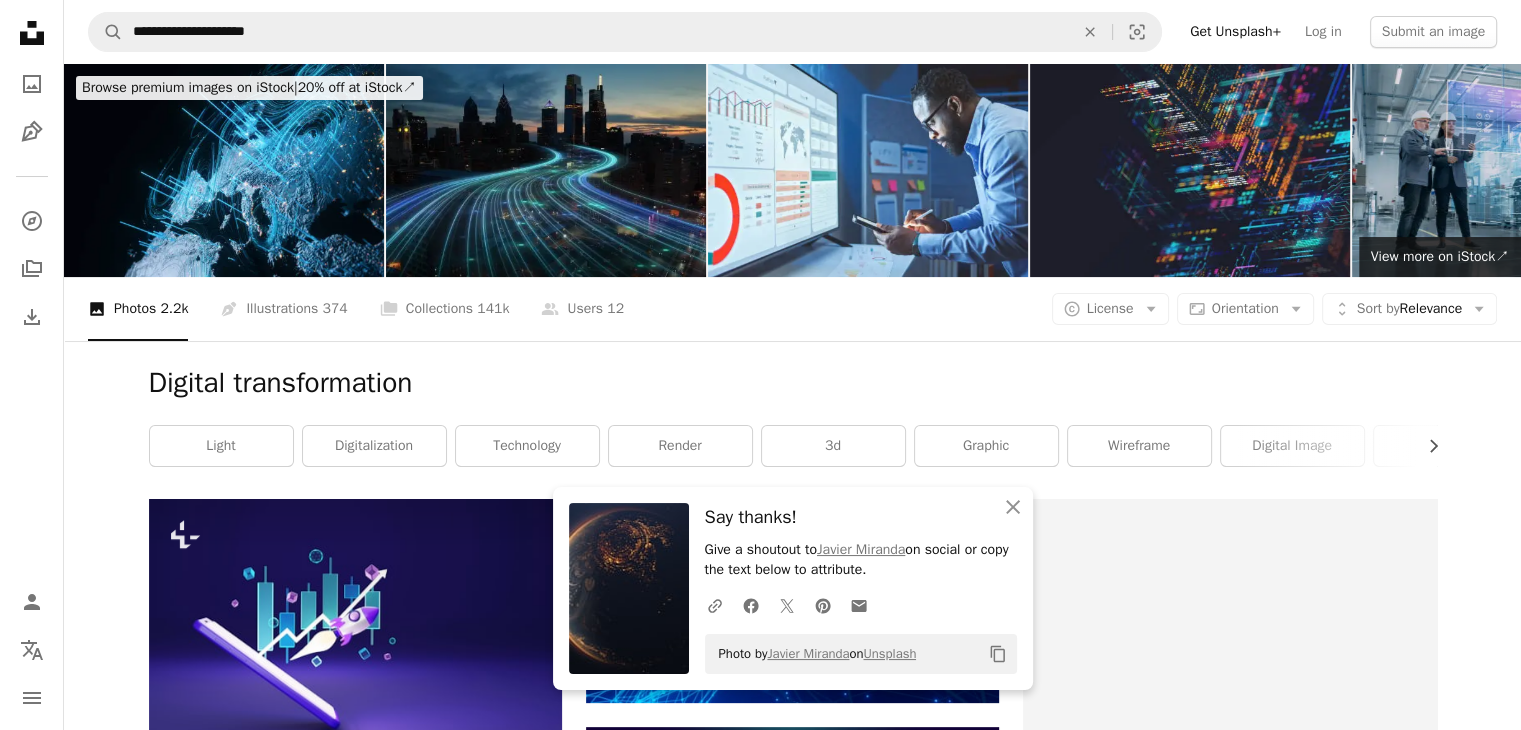 drag, startPoint x: 1410, startPoint y: 257, endPoint x: 1374, endPoint y: 142, distance: 120.50311 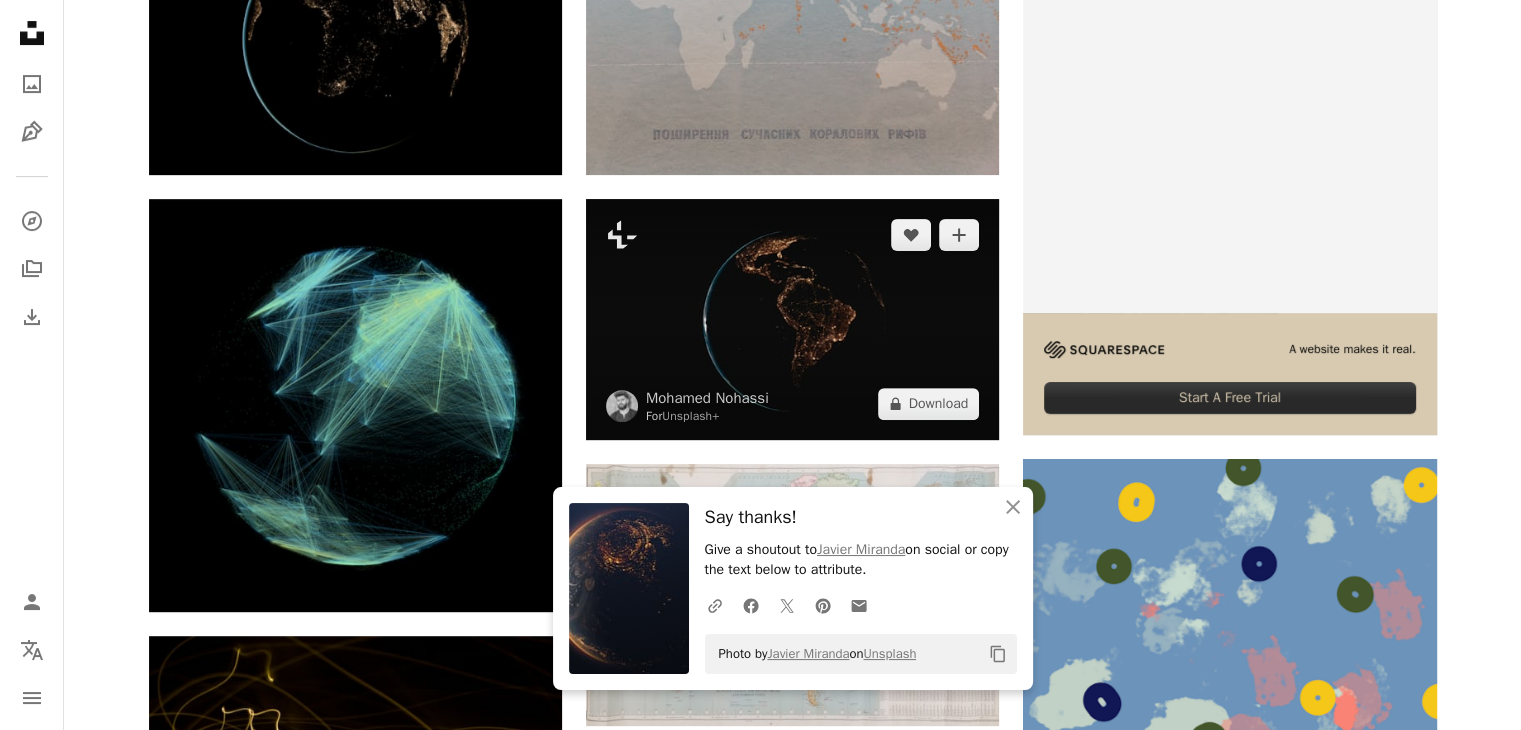 scroll, scrollTop: 0, scrollLeft: 0, axis: both 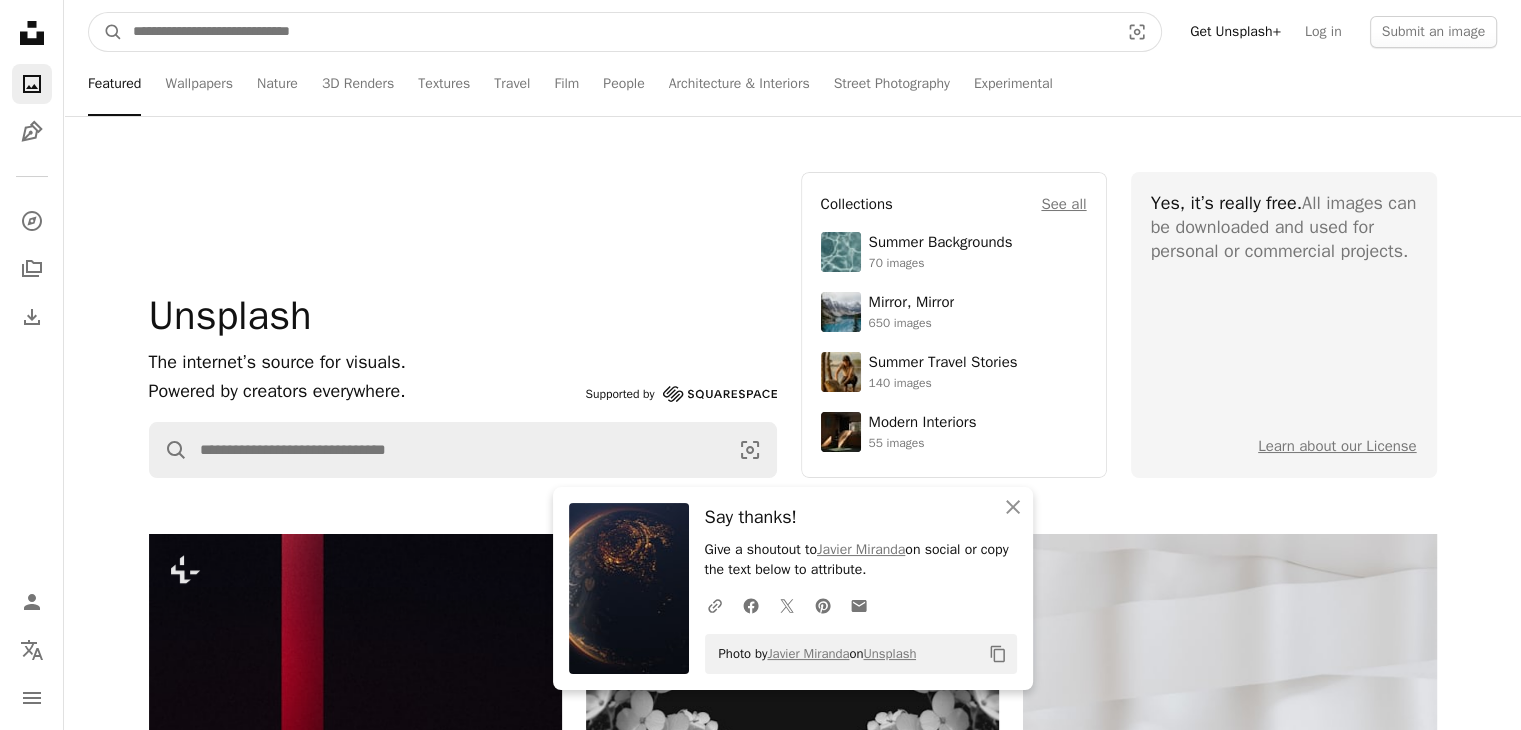 click at bounding box center [618, 32] 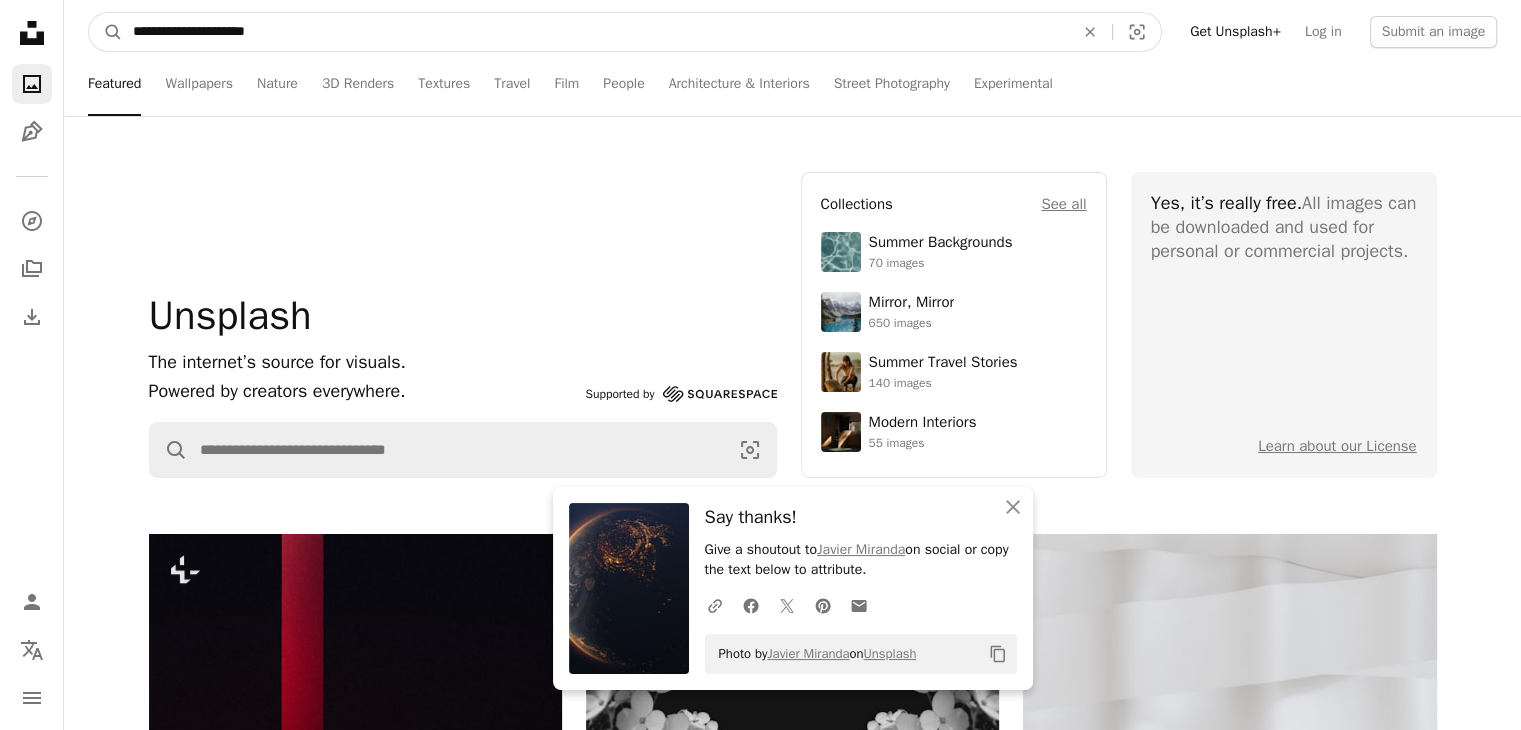 type on "**********" 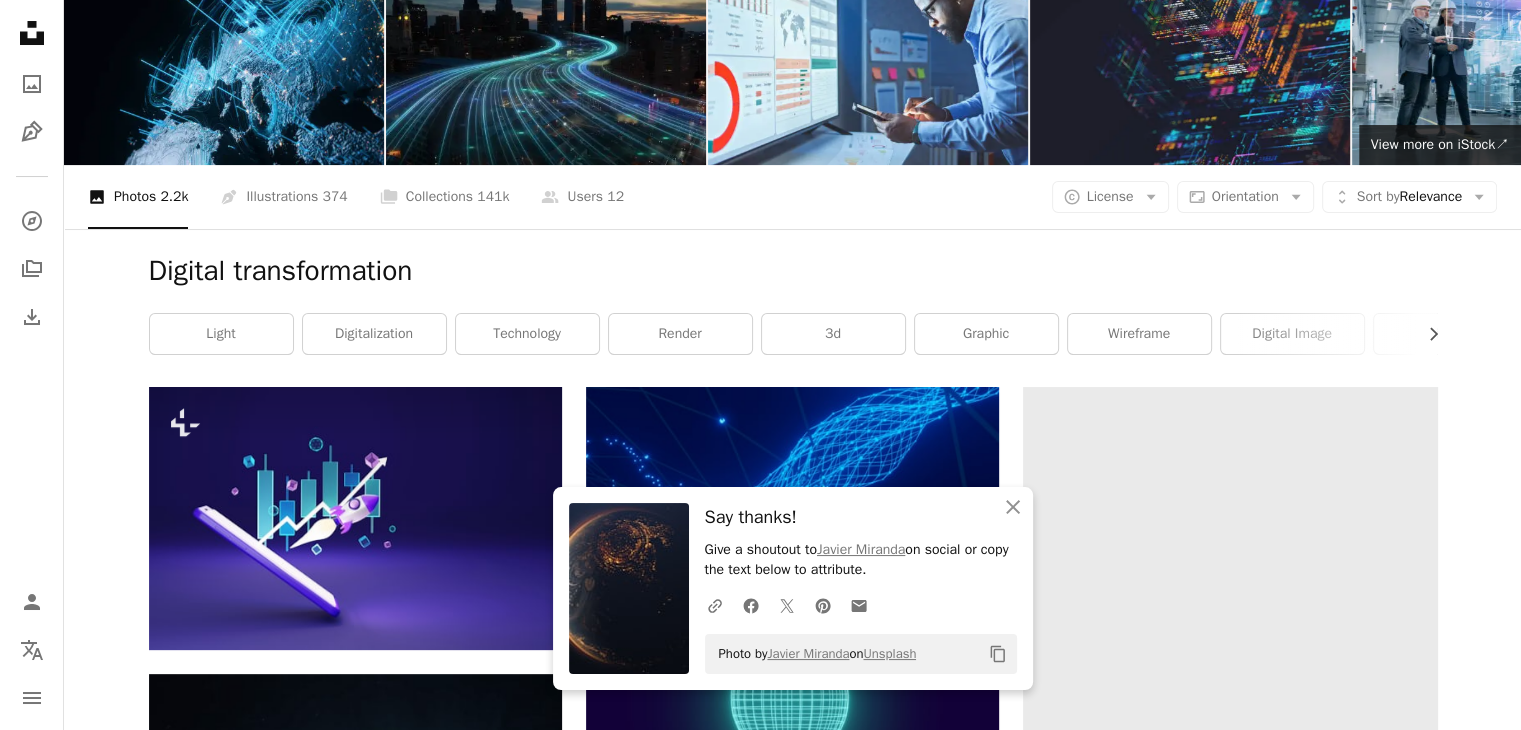 scroll, scrollTop: 300, scrollLeft: 0, axis: vertical 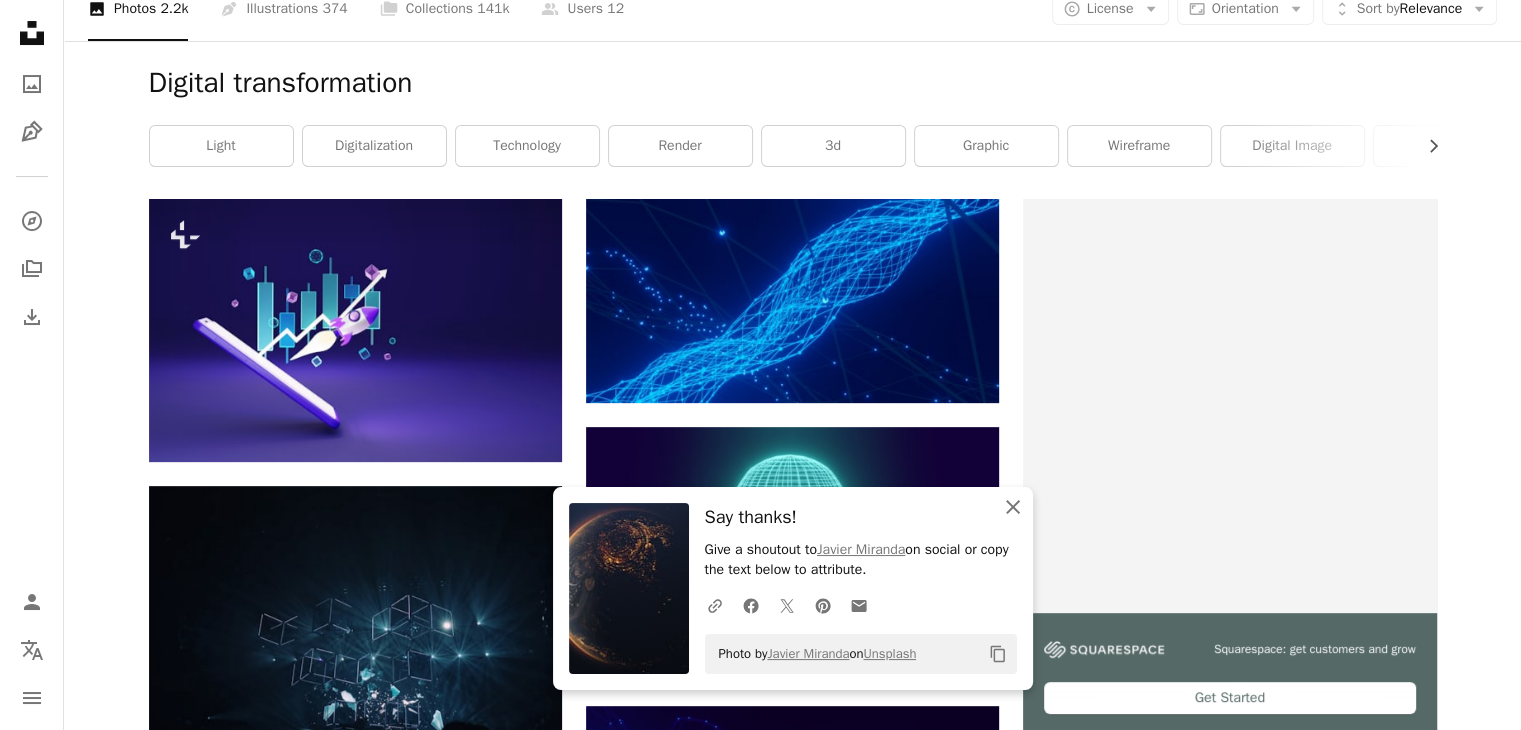 click on "An X shape" 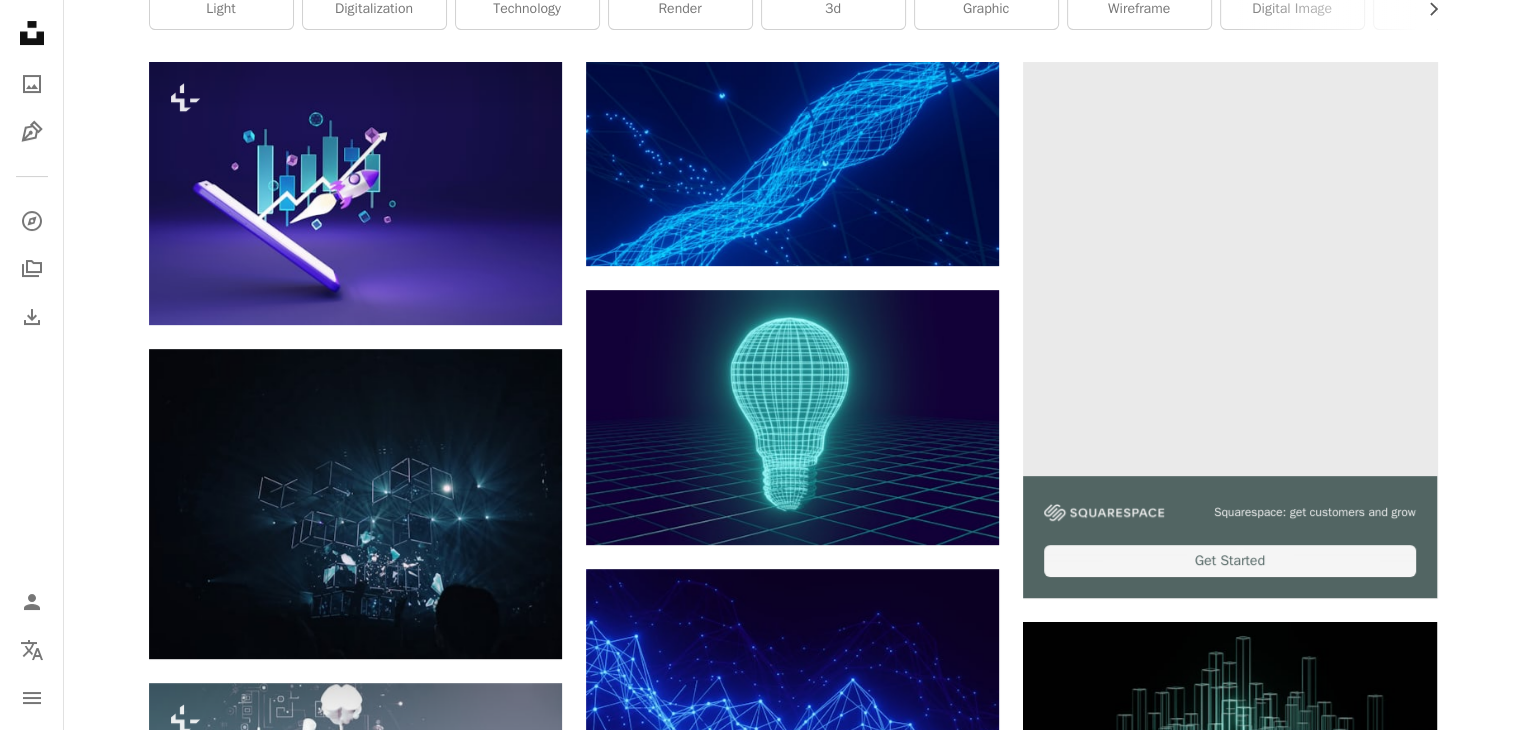 scroll, scrollTop: 500, scrollLeft: 0, axis: vertical 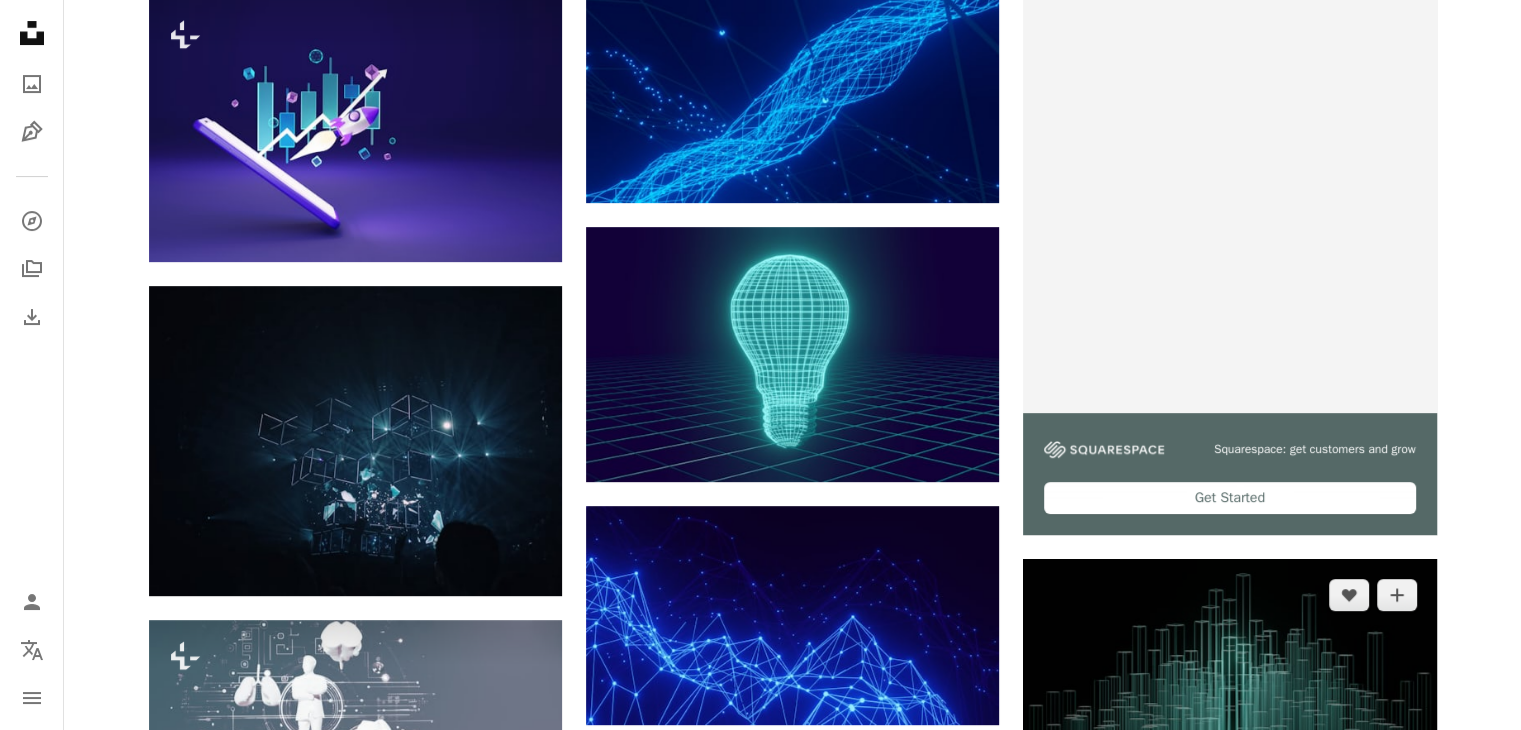 drag, startPoint x: 1308, startPoint y: 481, endPoint x: 1384, endPoint y: 572, distance: 118.56222 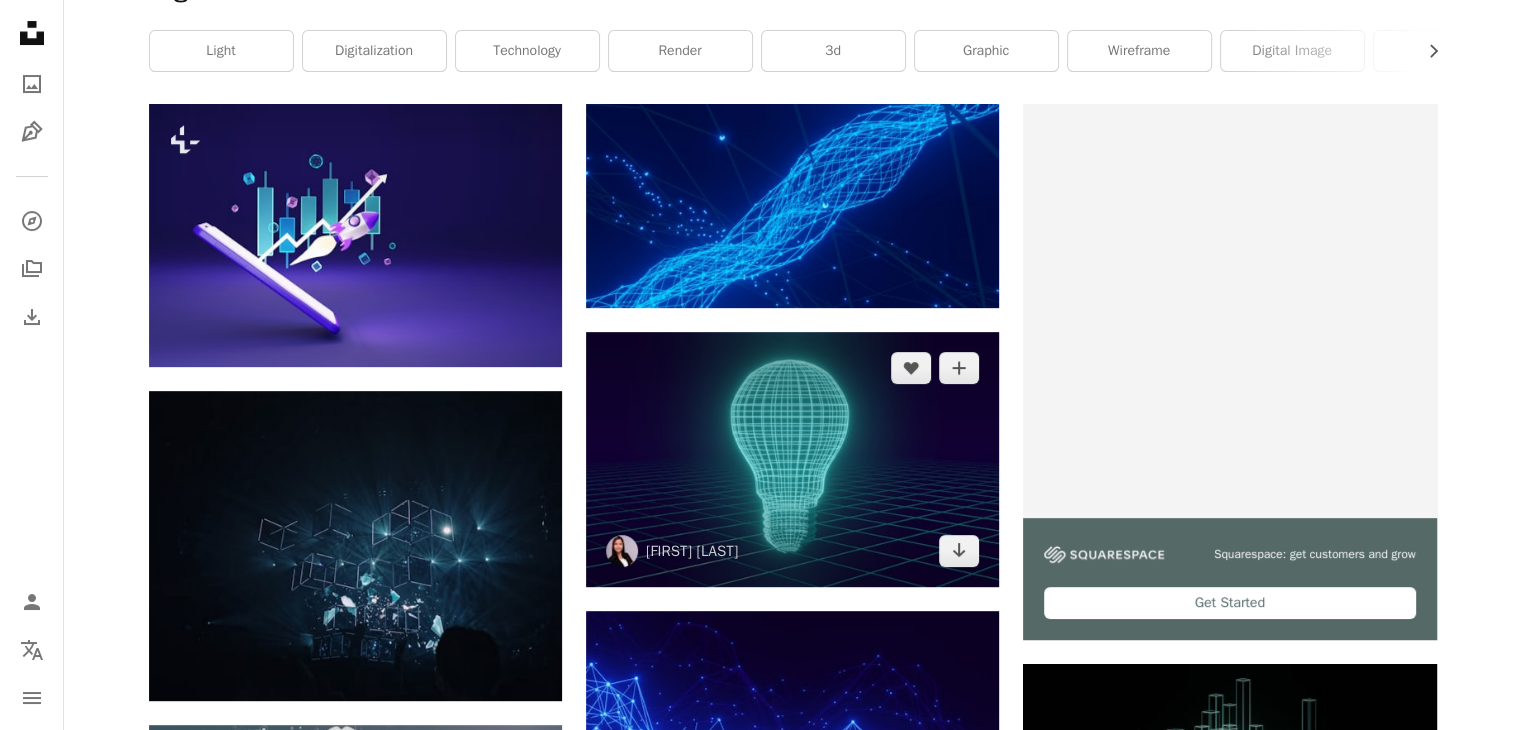 scroll, scrollTop: 400, scrollLeft: 0, axis: vertical 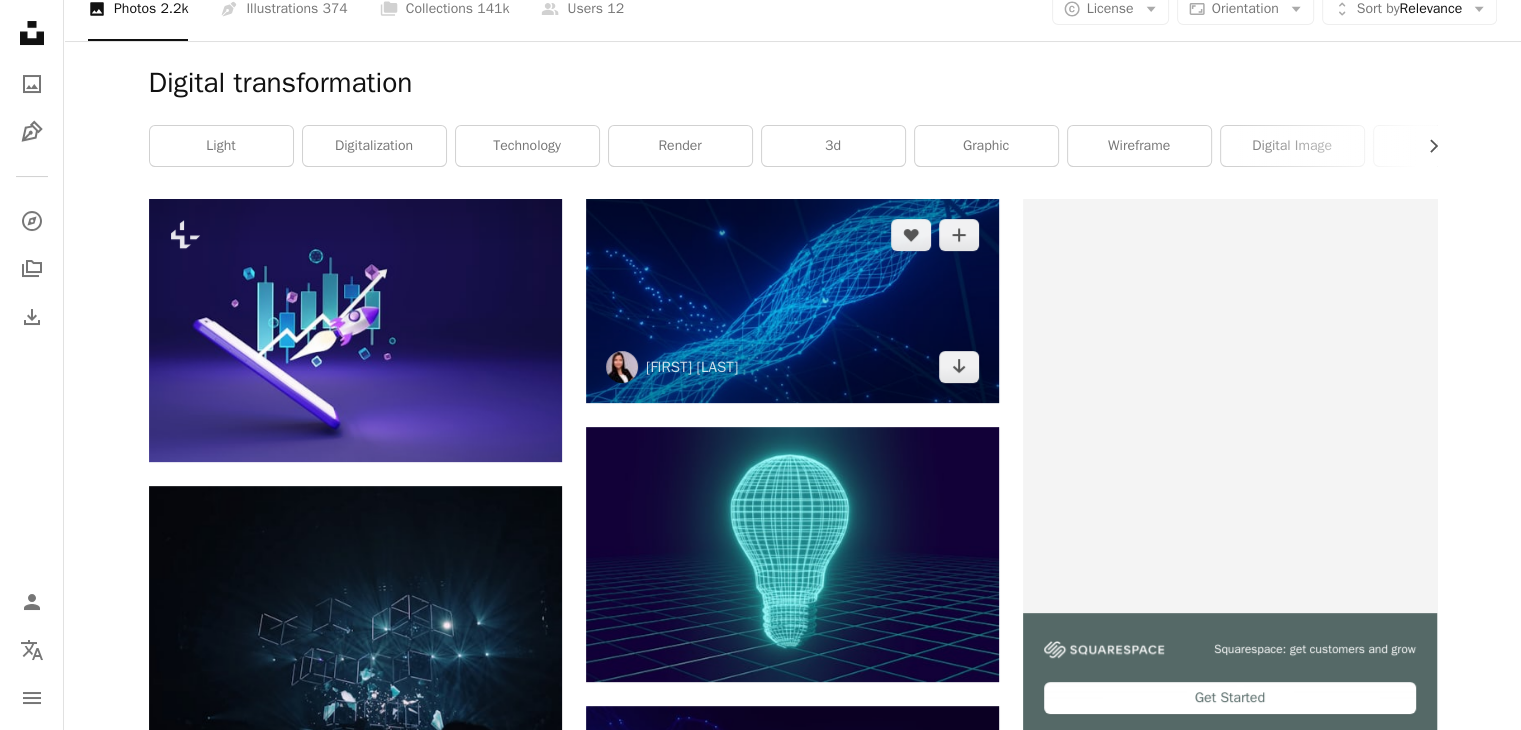 drag, startPoint x: 846, startPoint y: 286, endPoint x: 876, endPoint y: 311, distance: 39.051247 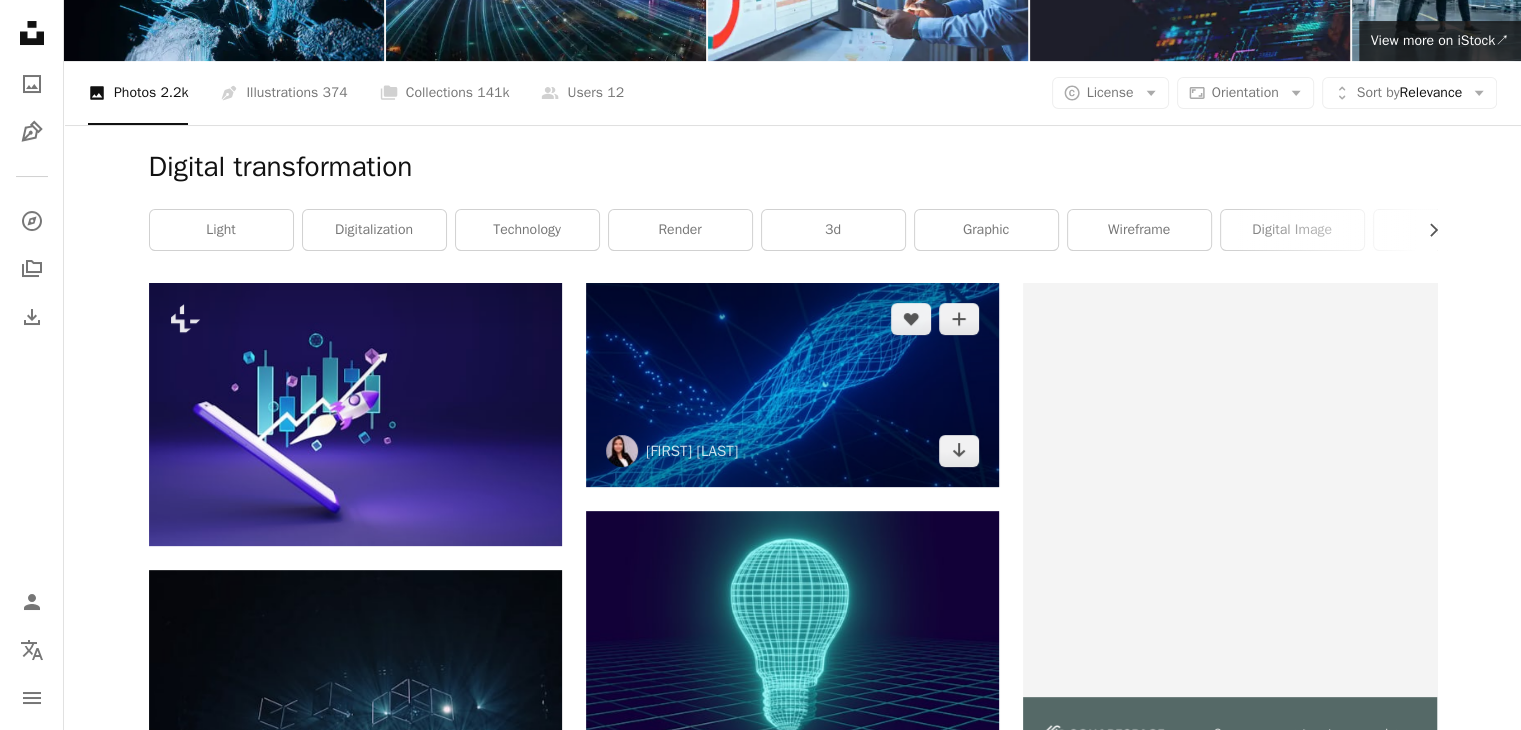 scroll, scrollTop: 200, scrollLeft: 0, axis: vertical 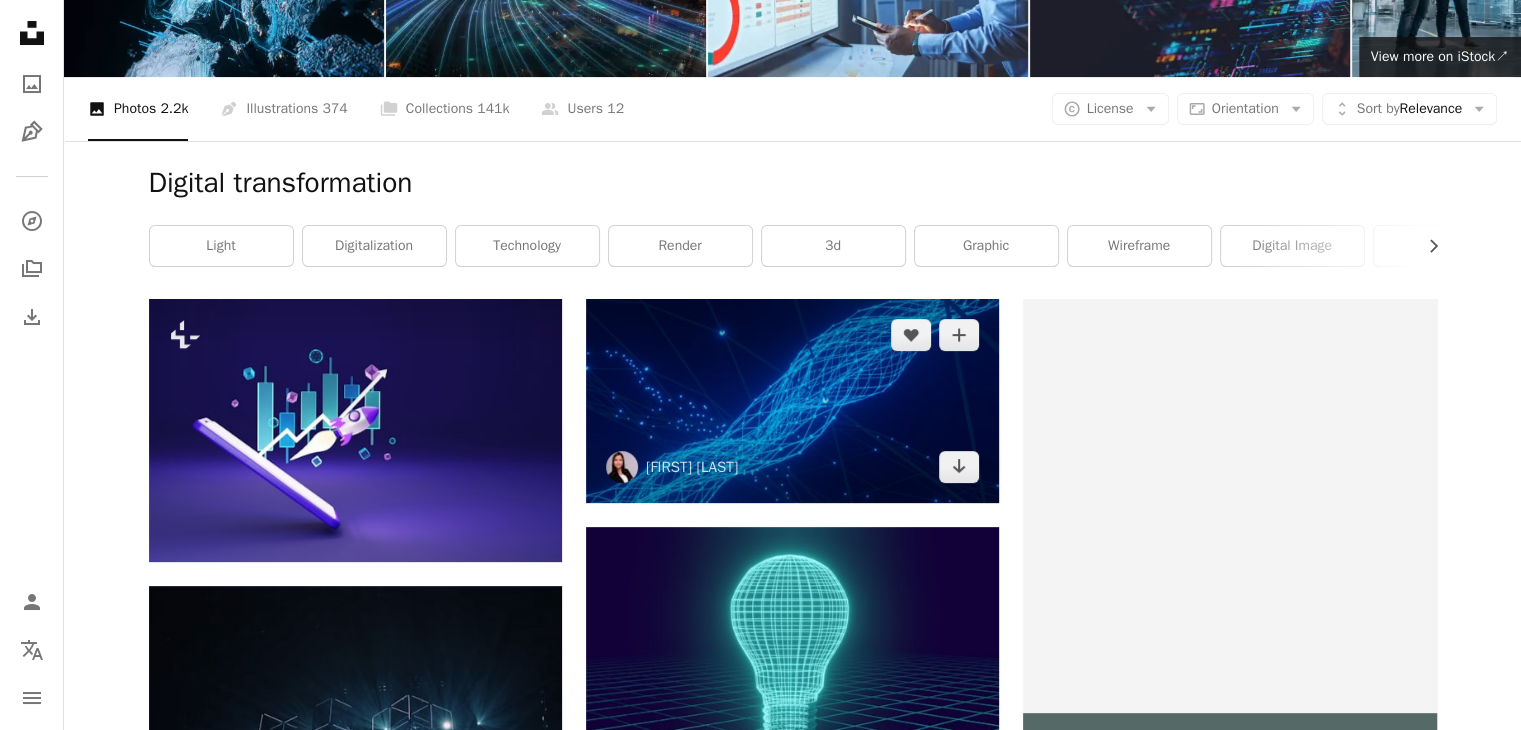 drag, startPoint x: 873, startPoint y: 321, endPoint x: 907, endPoint y: 383, distance: 70.71068 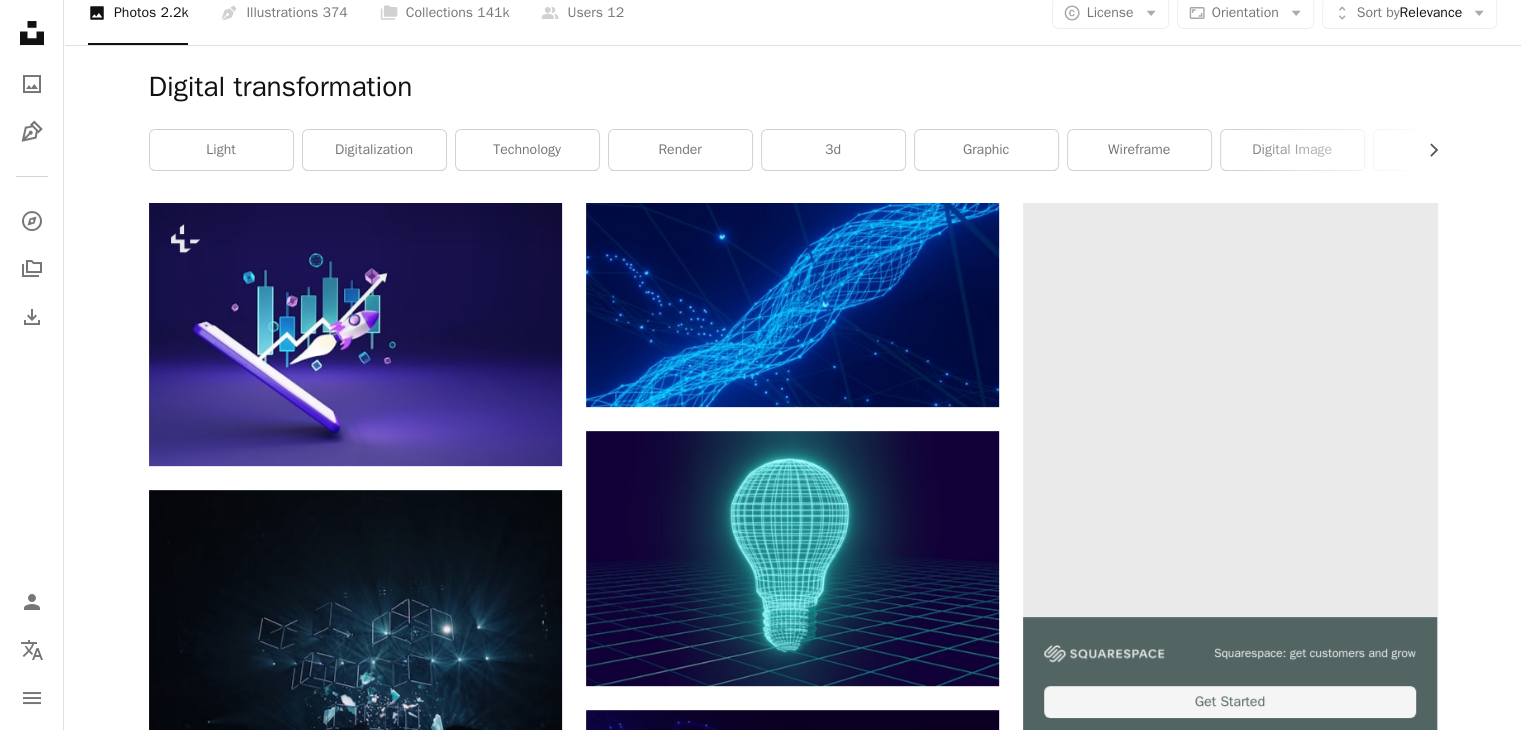 scroll, scrollTop: 300, scrollLeft: 0, axis: vertical 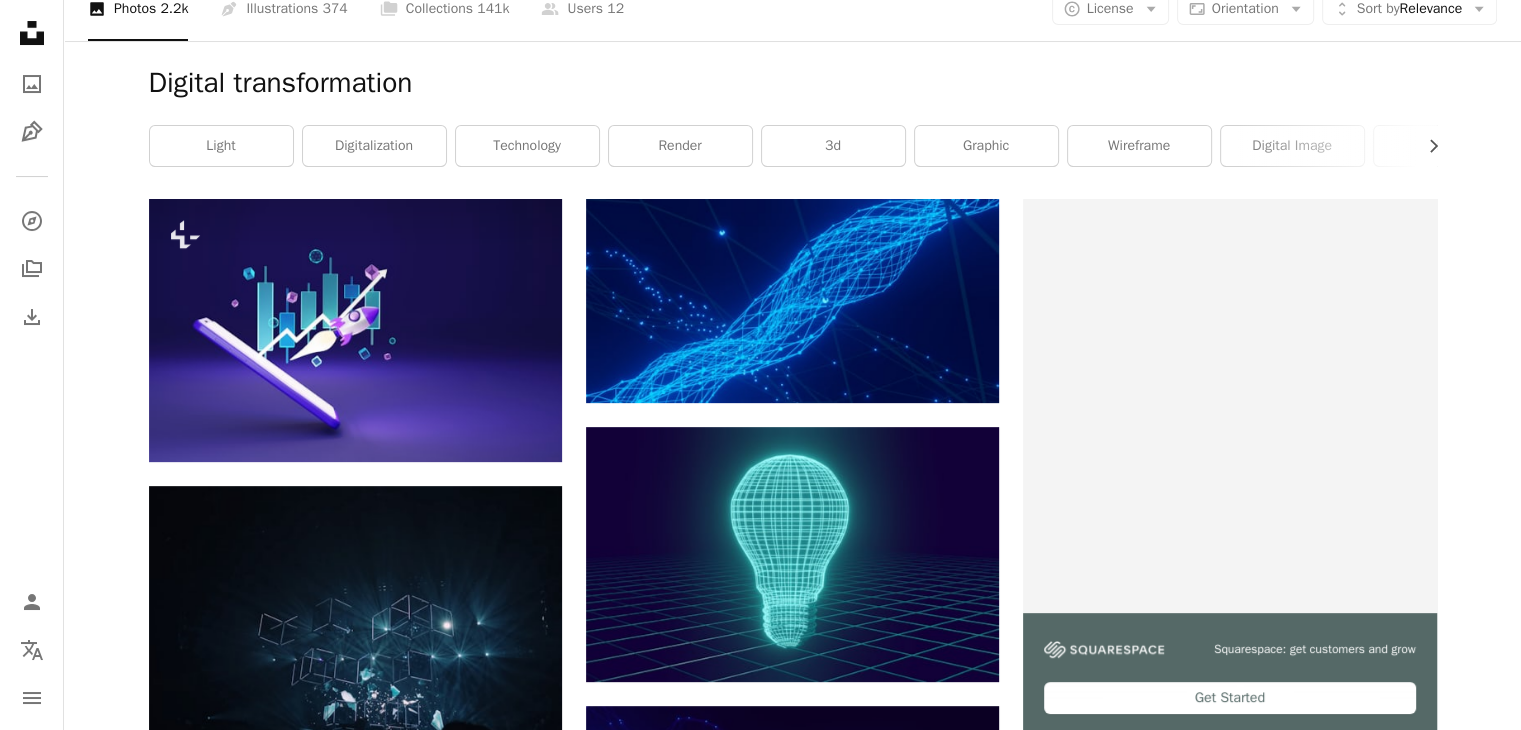 drag, startPoint x: 1183, startPoint y: -87, endPoint x: 1314, endPoint y: -87, distance: 131 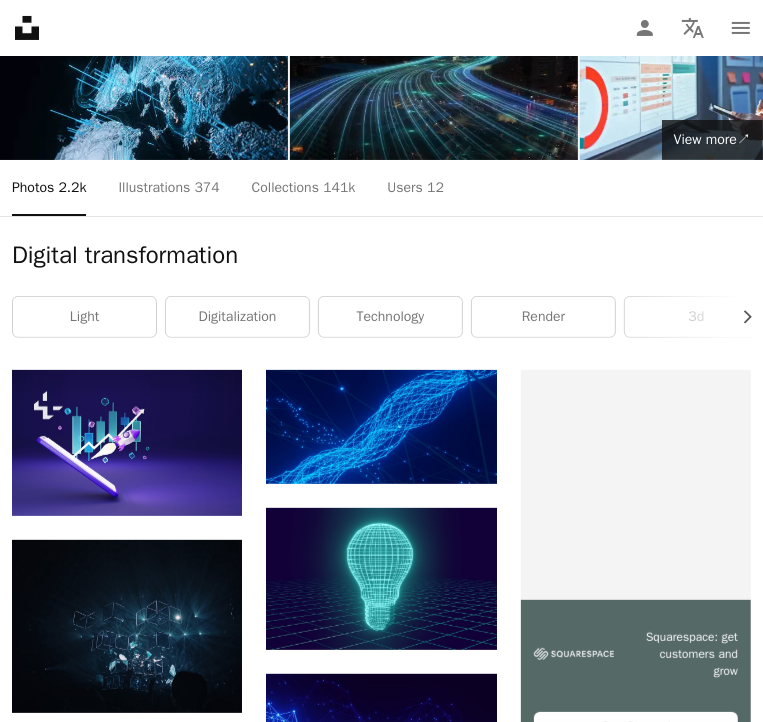 drag, startPoint x: 523, startPoint y: 65, endPoint x: 520, endPoint y: 34, distance: 31.144823 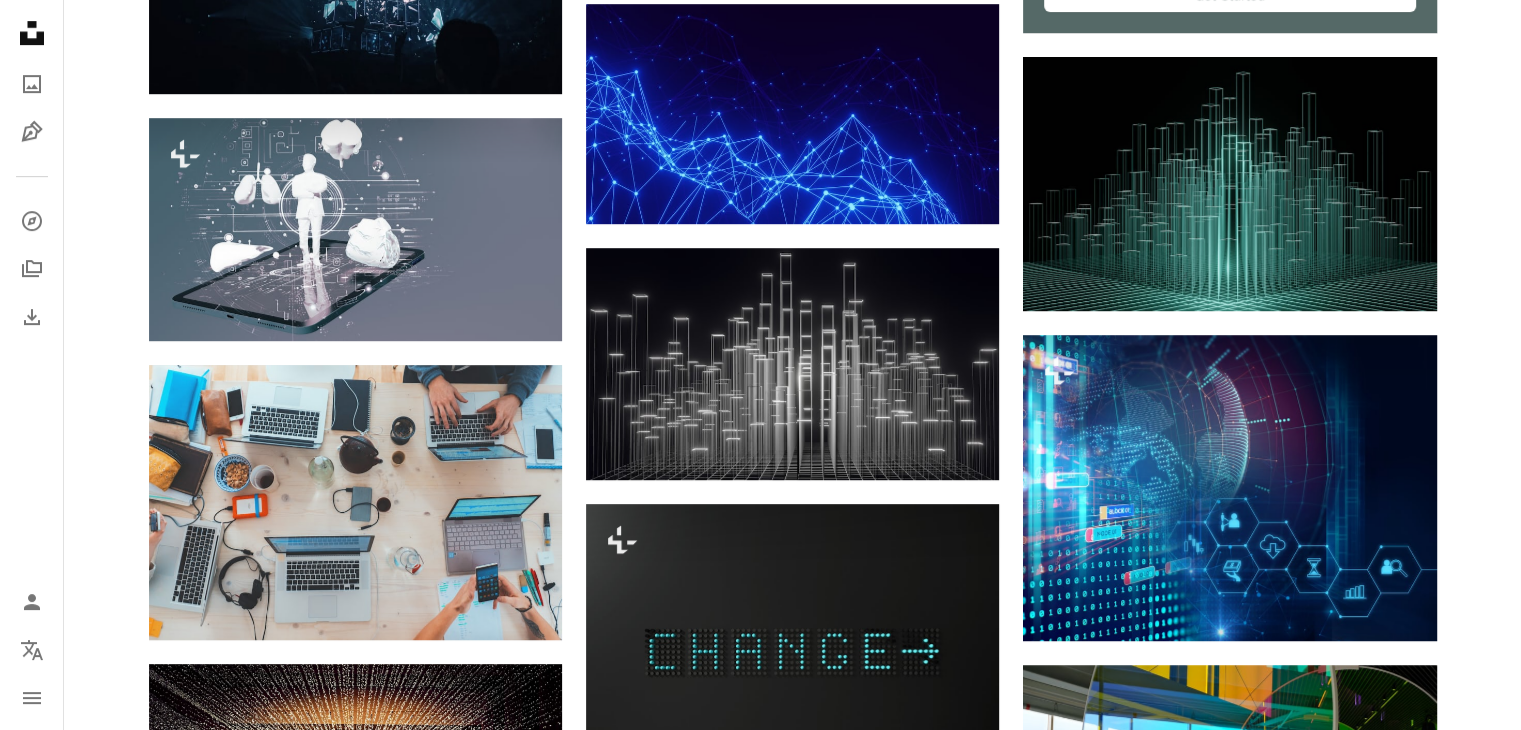 scroll, scrollTop: 1496, scrollLeft: 0, axis: vertical 